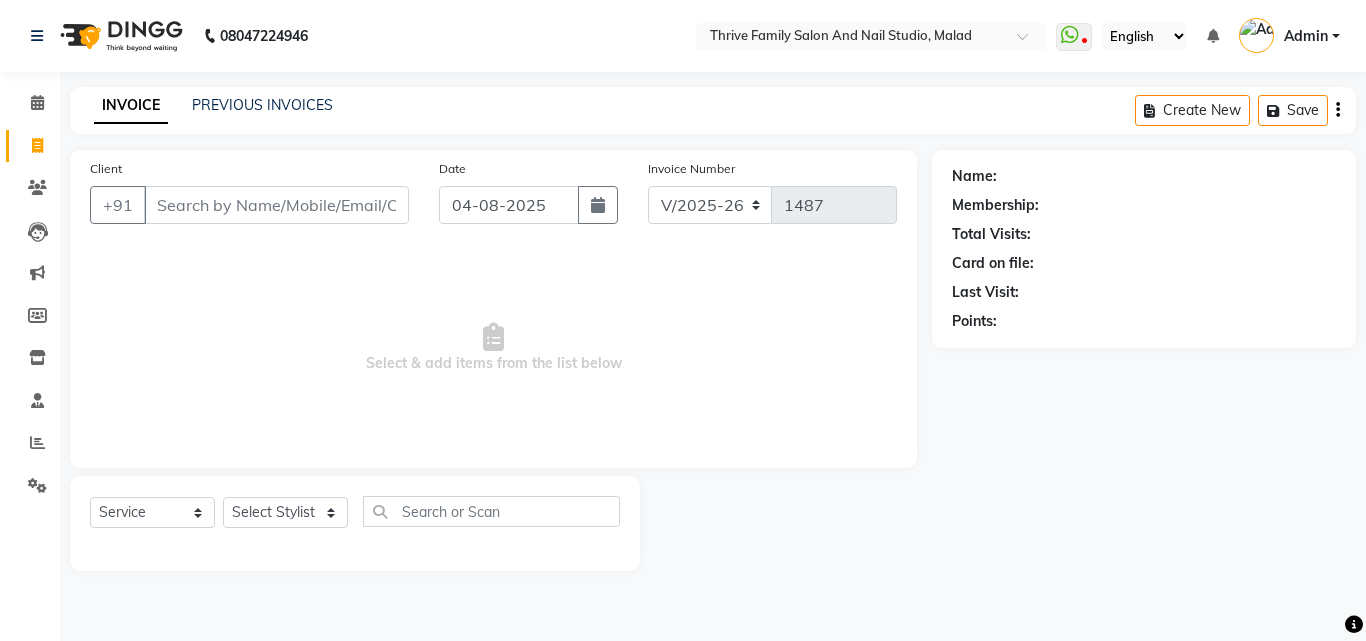 select on "5990" 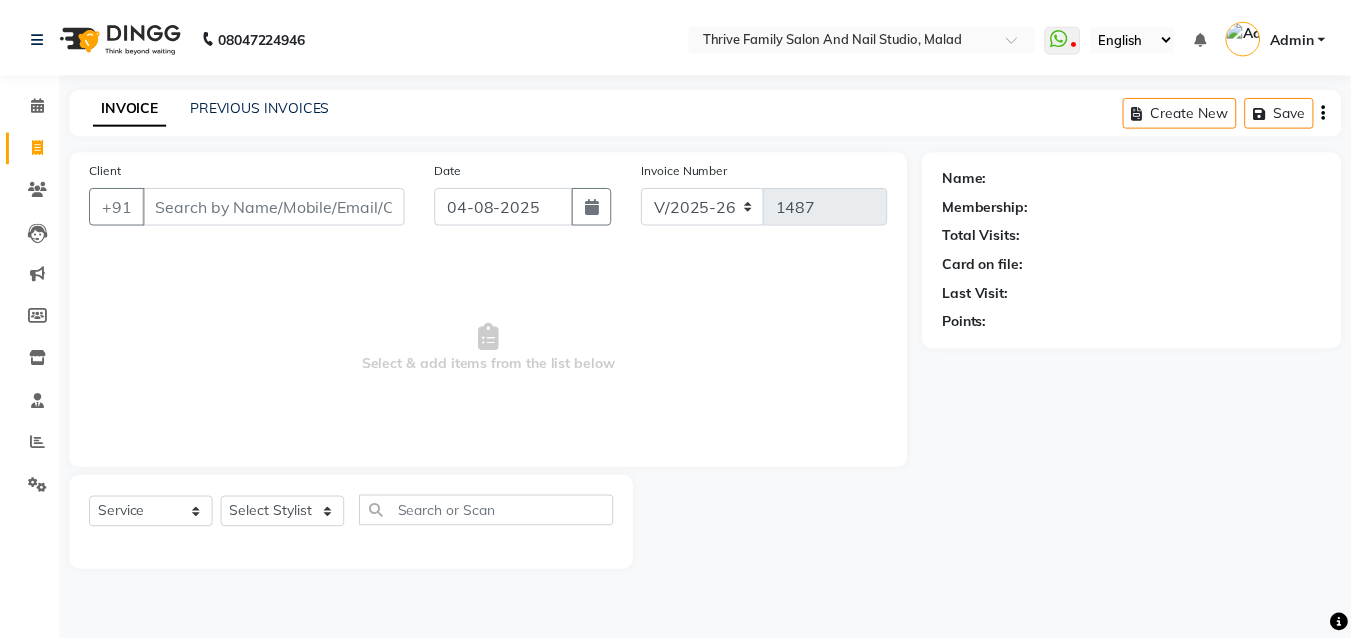 scroll, scrollTop: 0, scrollLeft: 0, axis: both 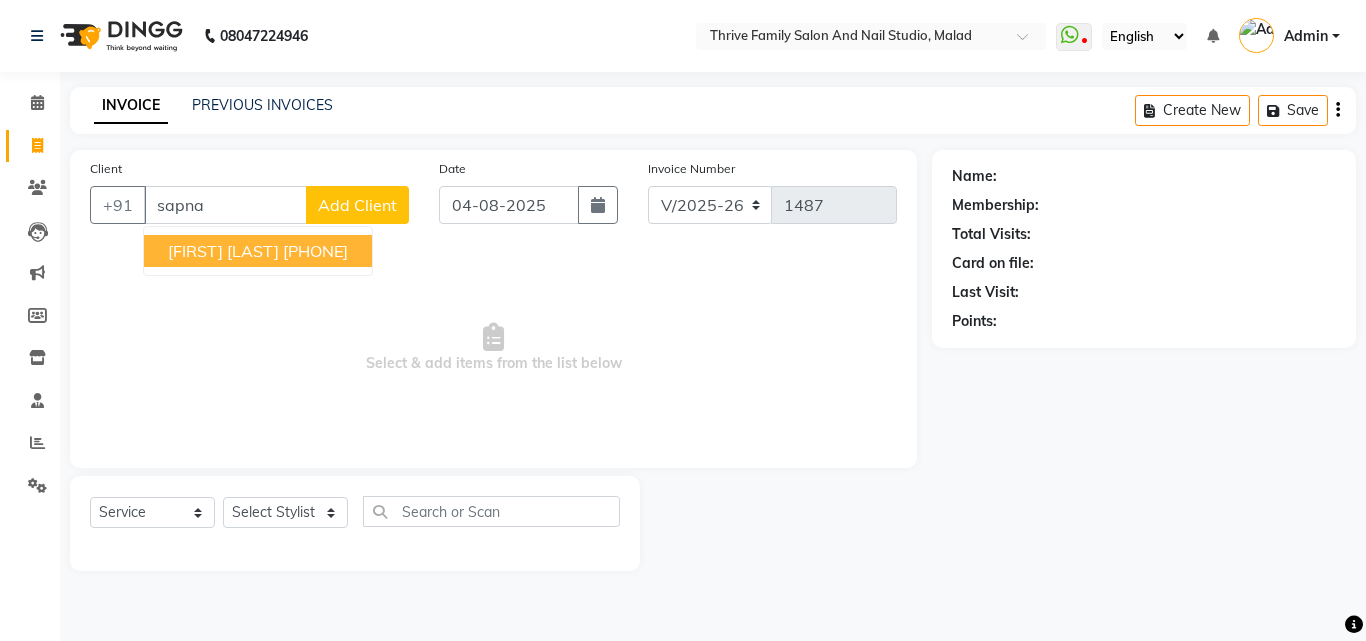click on "[FIRST] [LAST]" at bounding box center [223, 251] 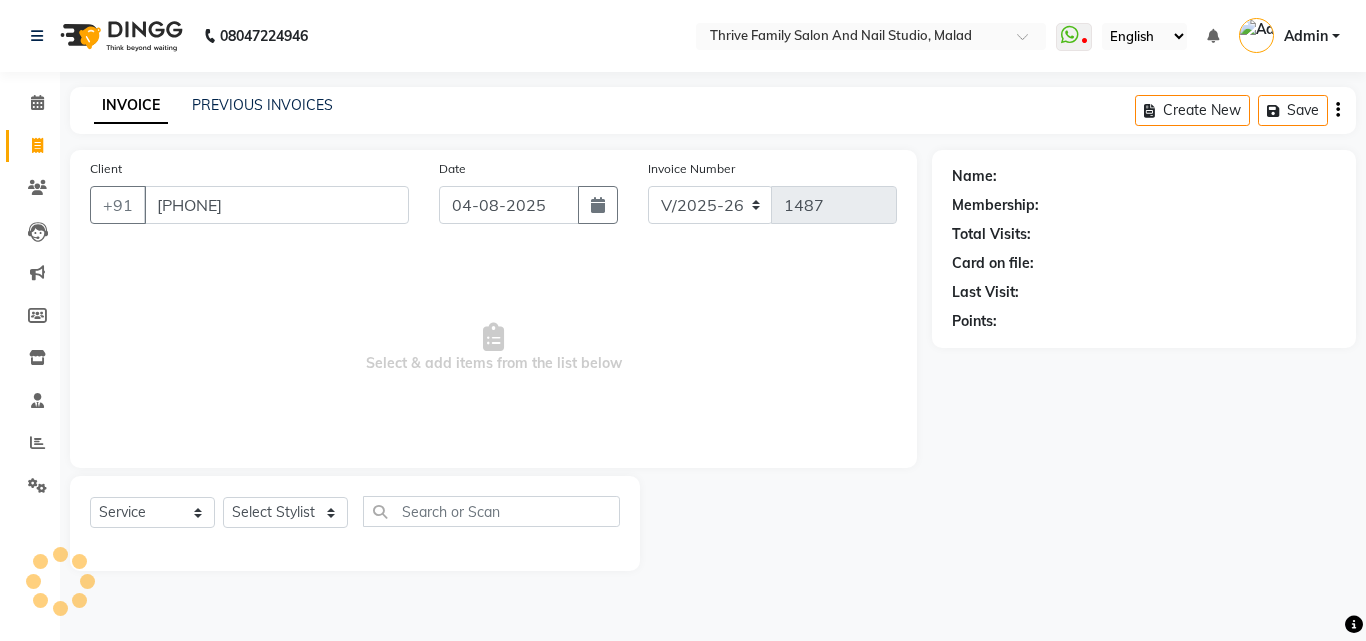 type on "9004351632" 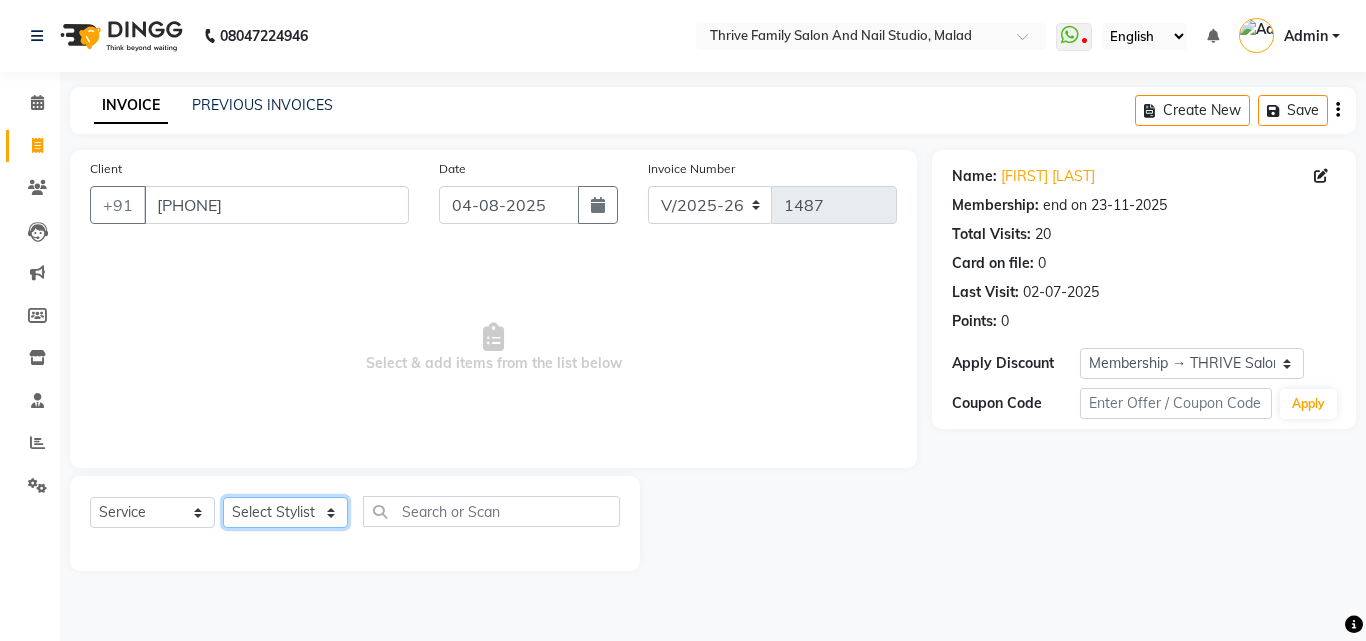 click on "Select Stylist ASIF AZAD FAHIM JUMMAN LAXMI Manager RAJESH Reena Rinki  Rizwan  SALMAN Sonu  Suhana zeeshan" 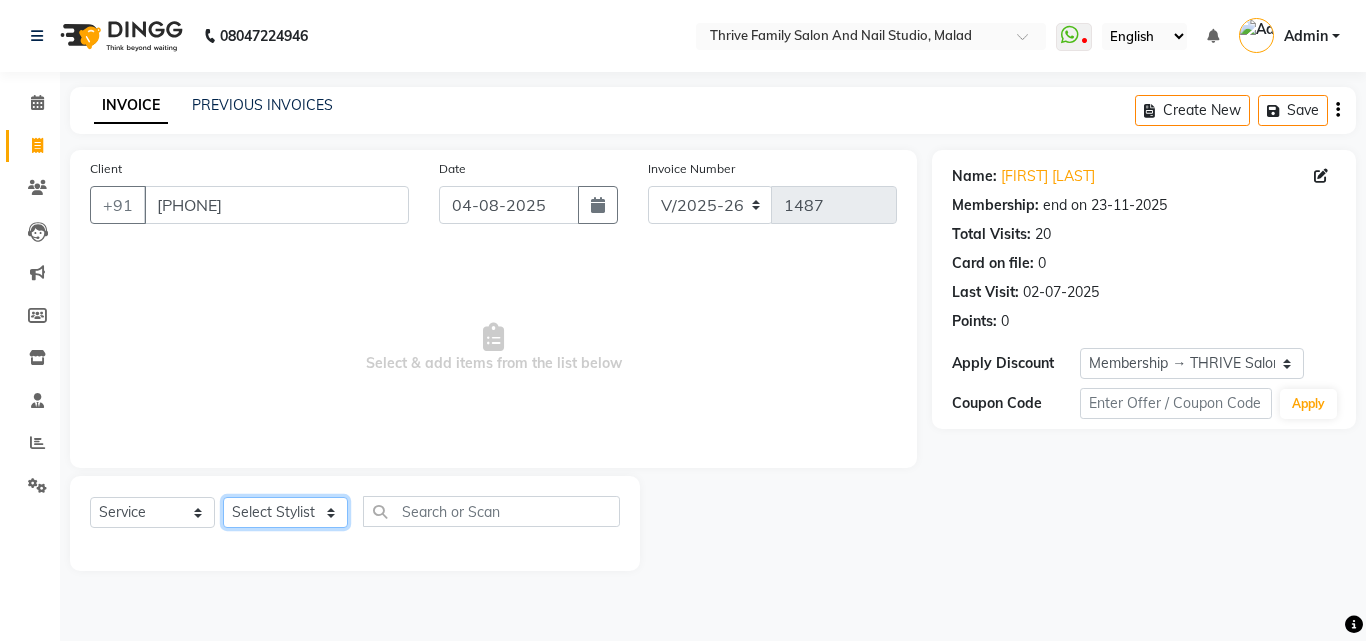 select on "43275" 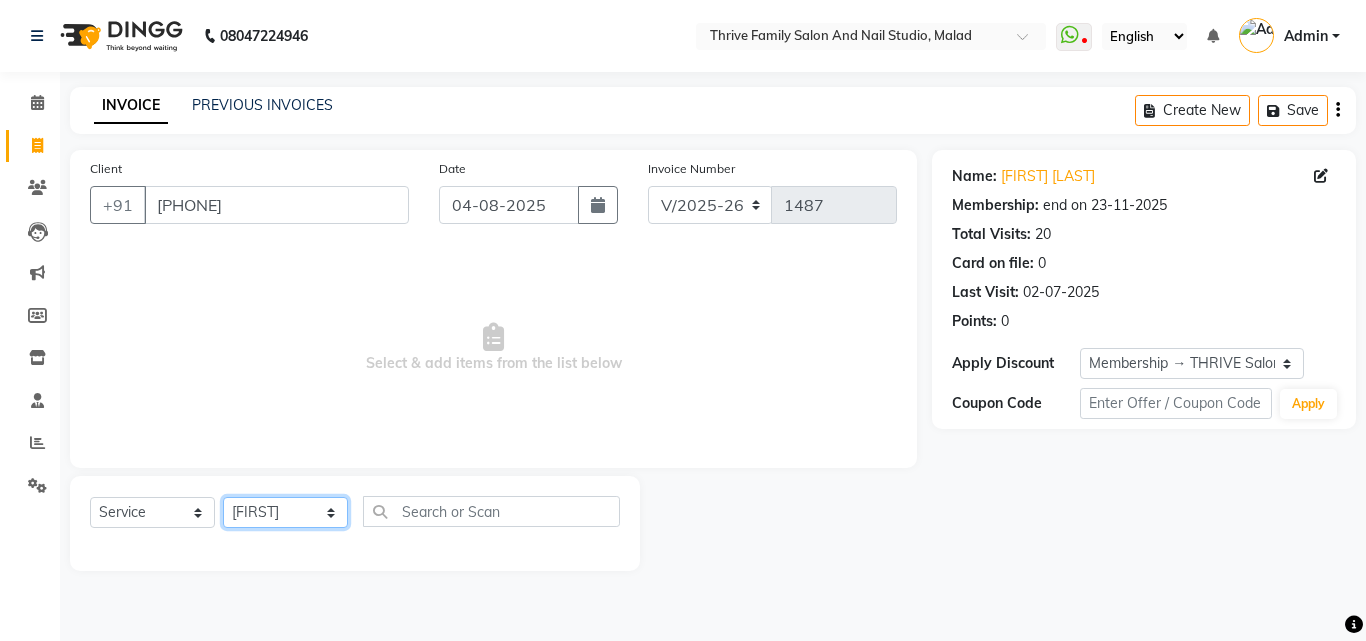 click on "Select Stylist ASIF AZAD FAHIM JUMMAN LAXMI Manager RAJESH Reena Rinki  Rizwan  SALMAN Sonu  Suhana zeeshan" 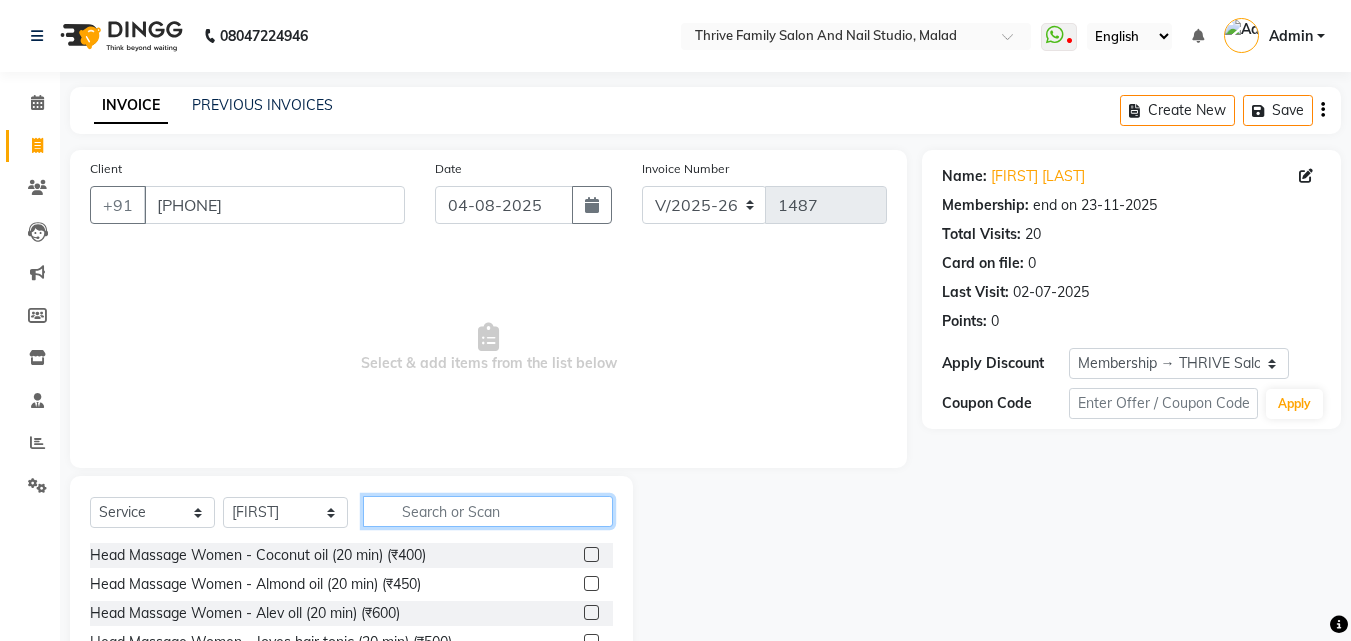 click 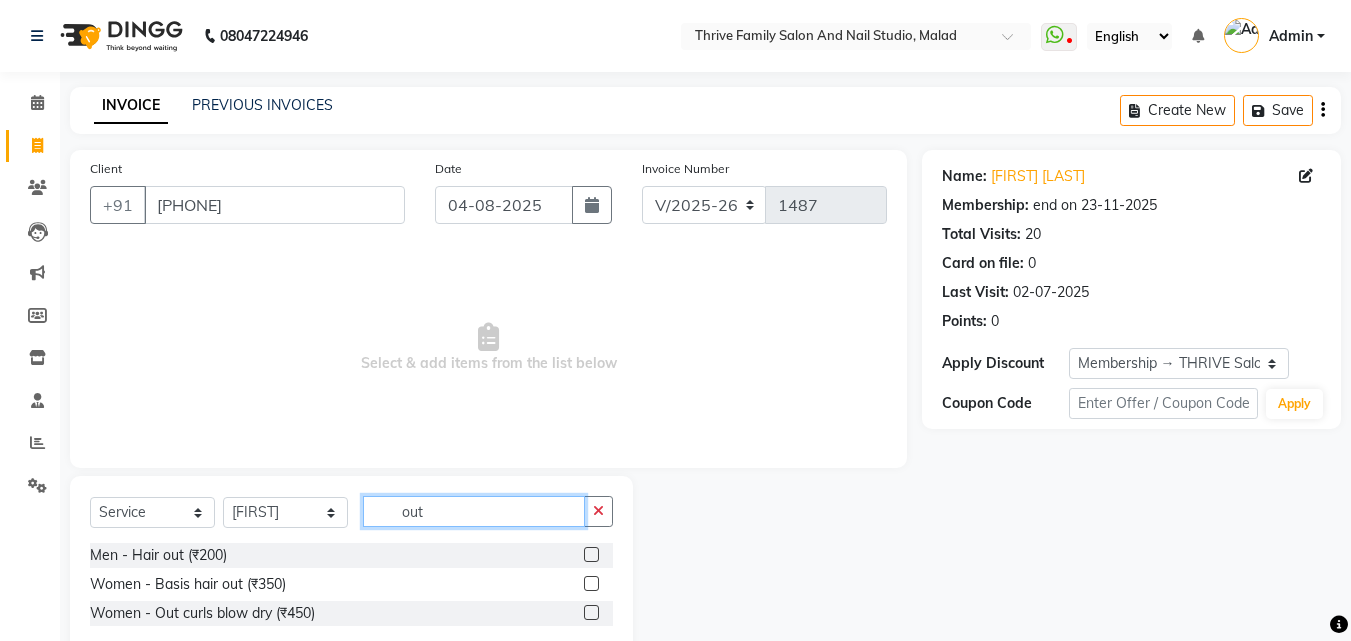 type on "out" 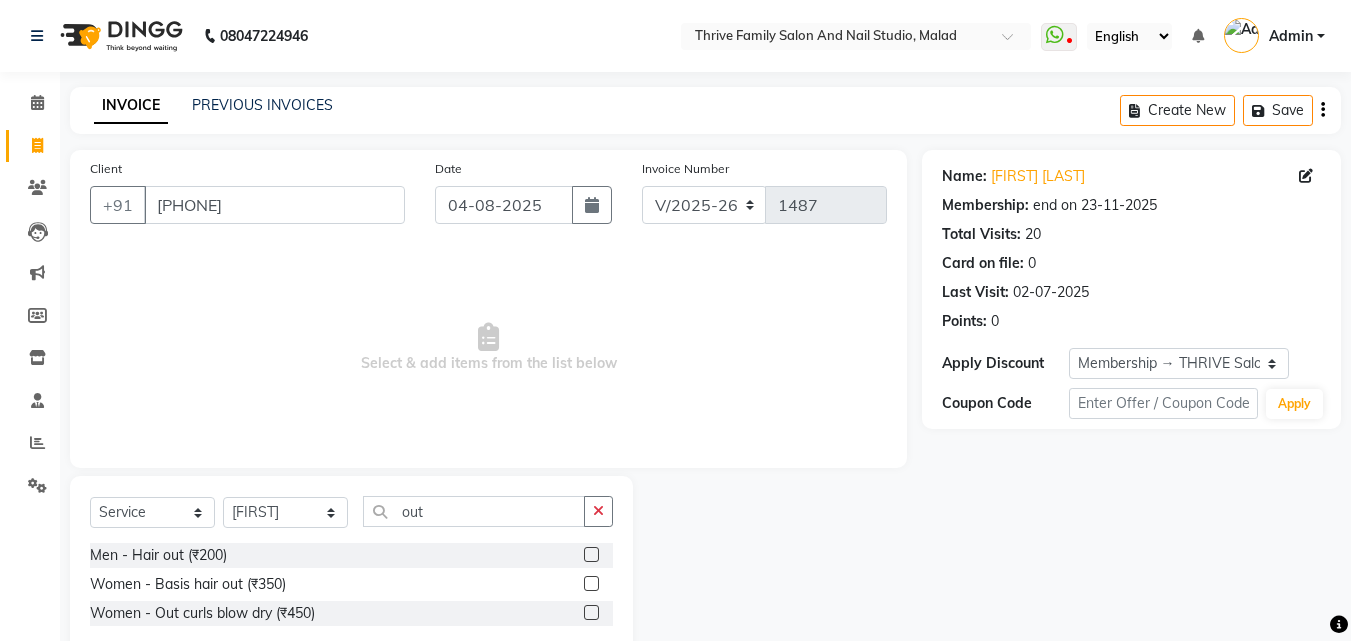 click 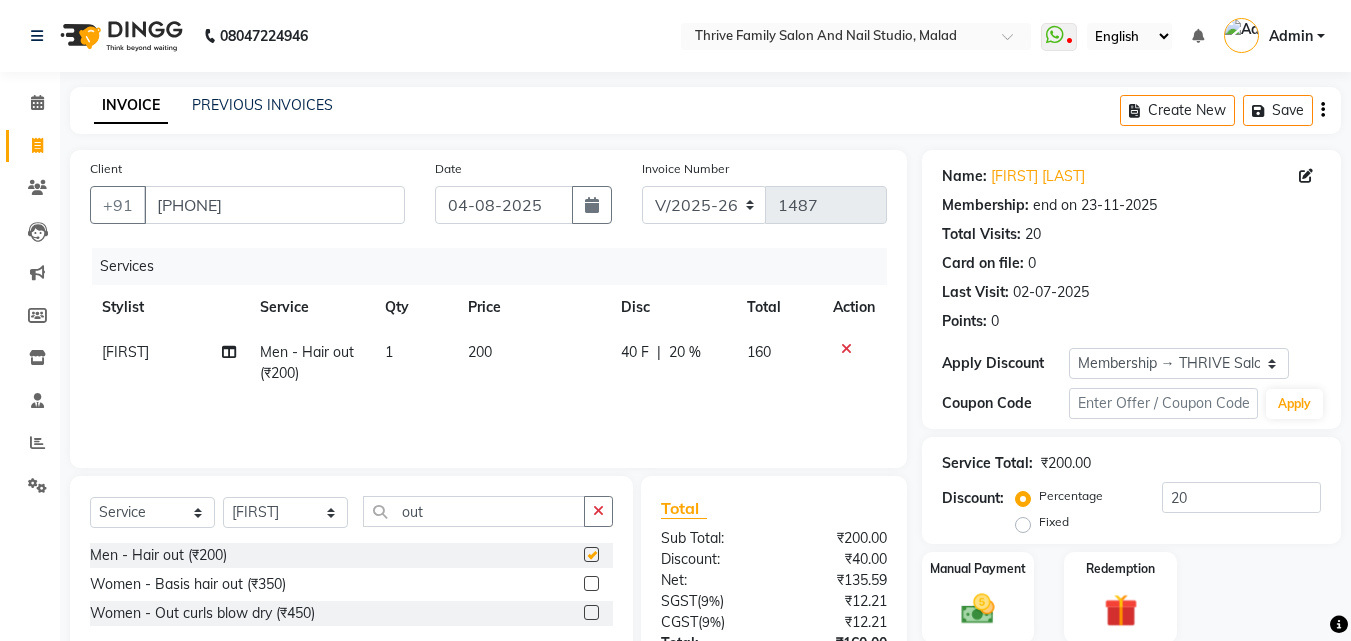 checkbox on "false" 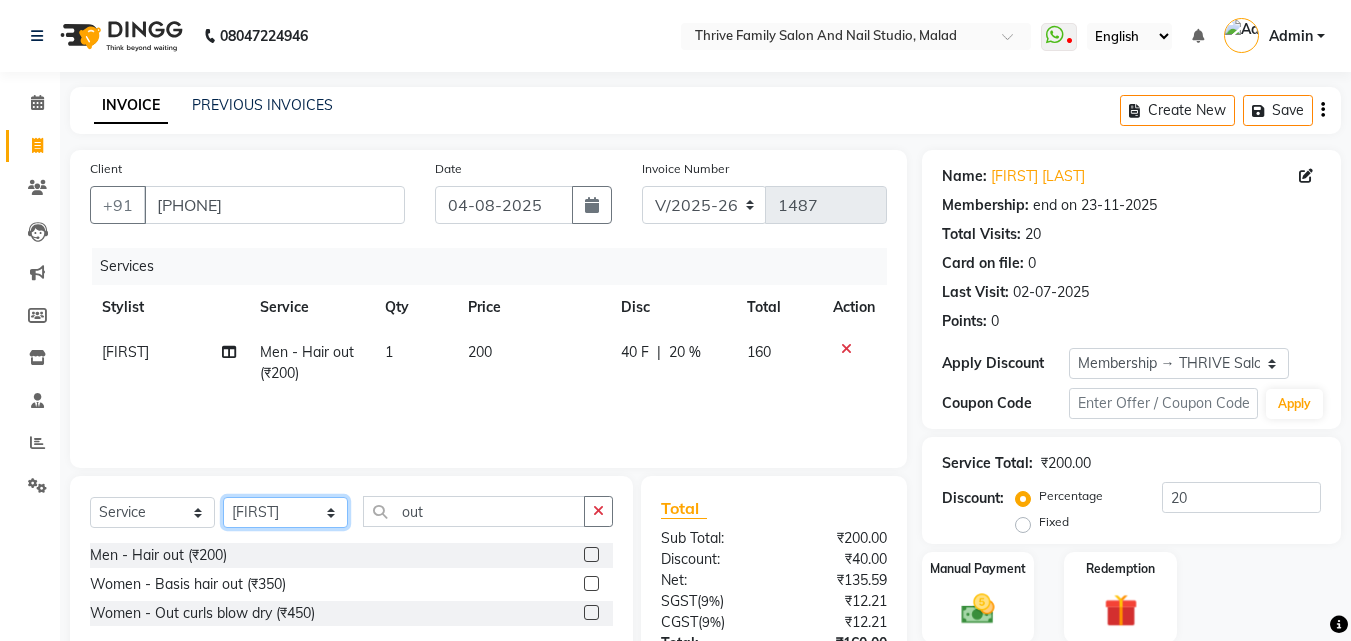 click on "Select Stylist ASIF AZAD FAHIM JUMMAN LAXMI Manager RAJESH Reena Rinki  Rizwan  SALMAN Sonu  Suhana zeeshan" 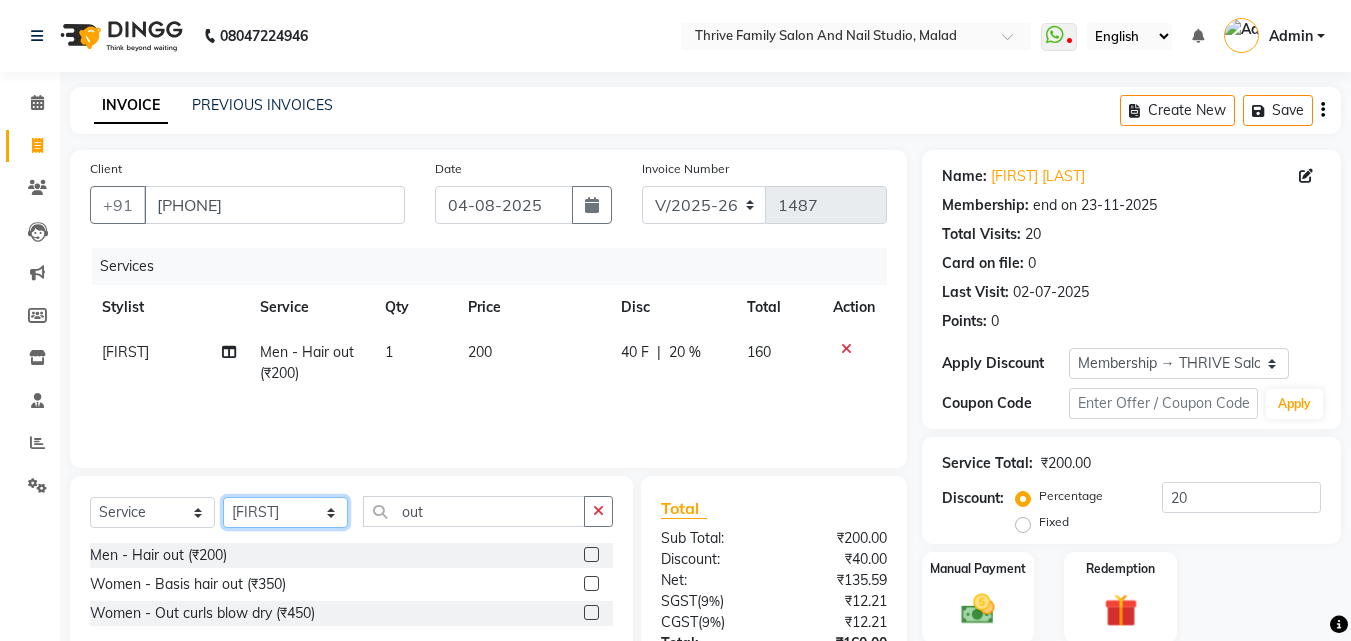select on "42614" 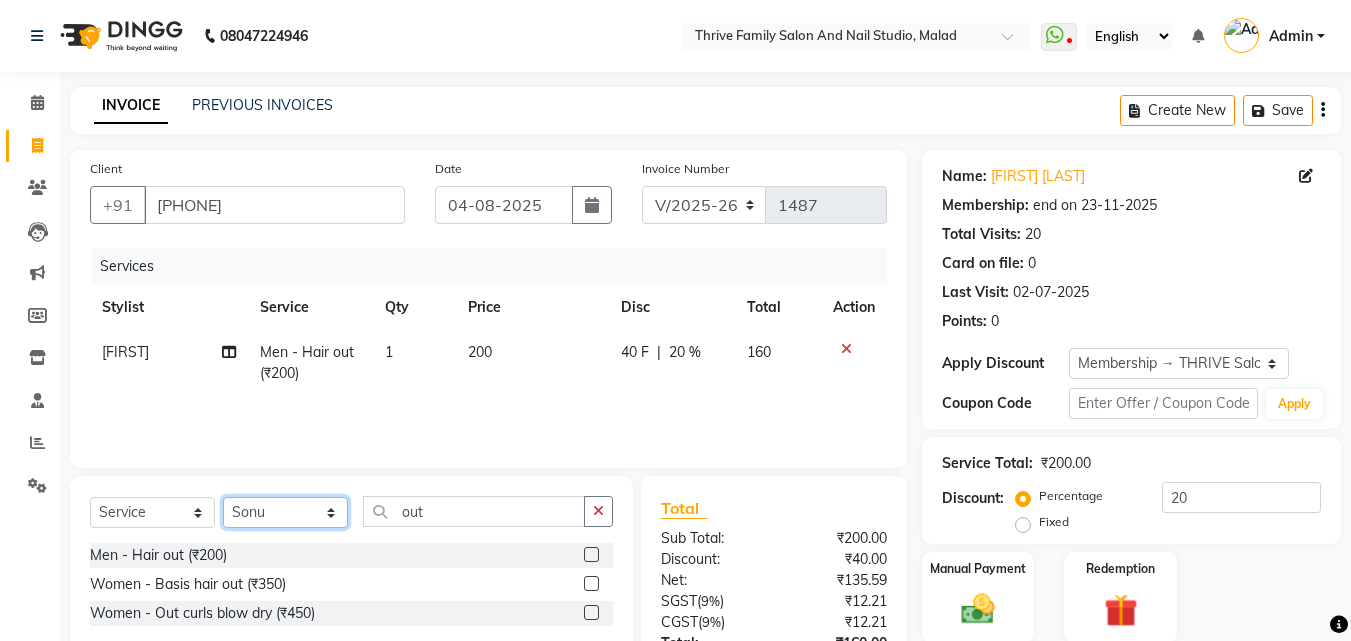 click on "Select Stylist ASIF AZAD FAHIM JUMMAN LAXMI Manager RAJESH Reena Rinki  Rizwan  SALMAN Sonu  Suhana zeeshan" 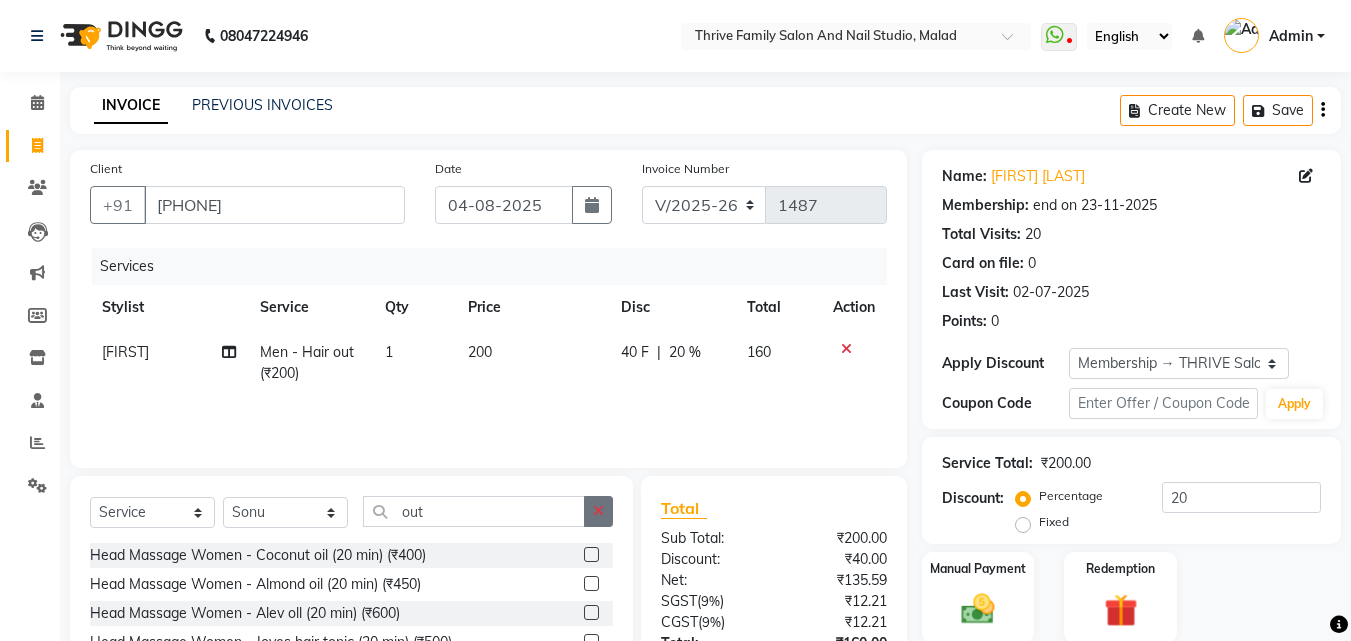 drag, startPoint x: 624, startPoint y: 512, endPoint x: 601, endPoint y: 507, distance: 23.537205 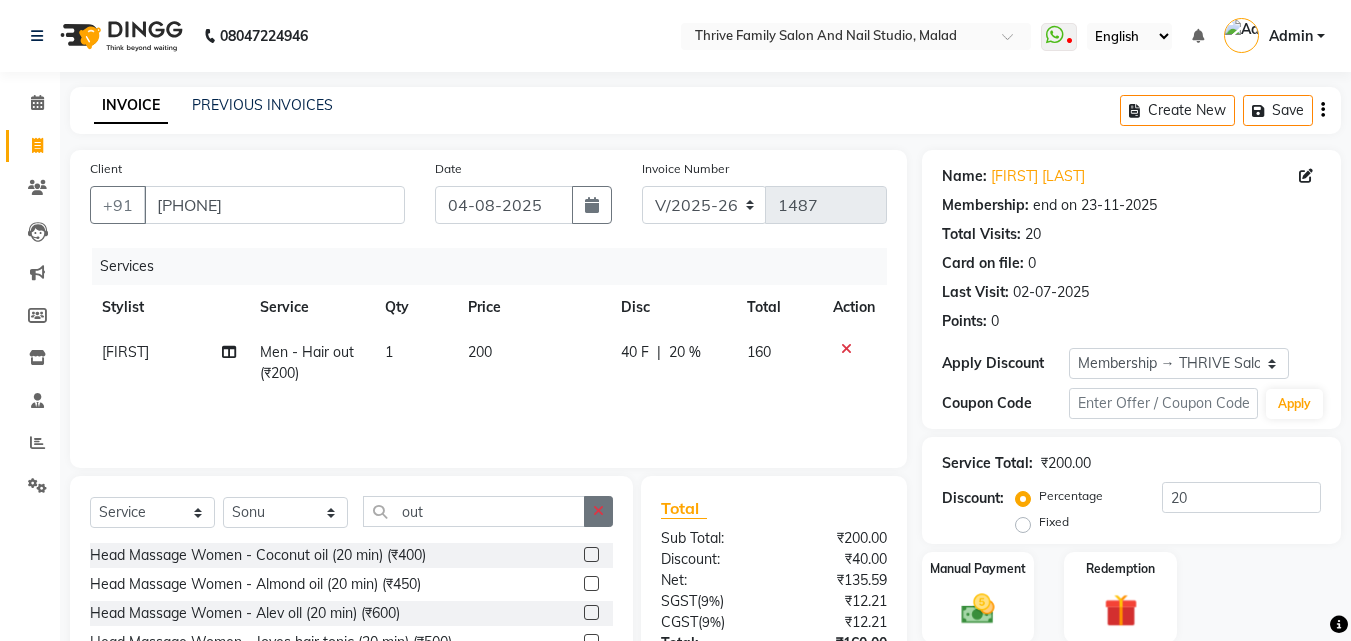 click 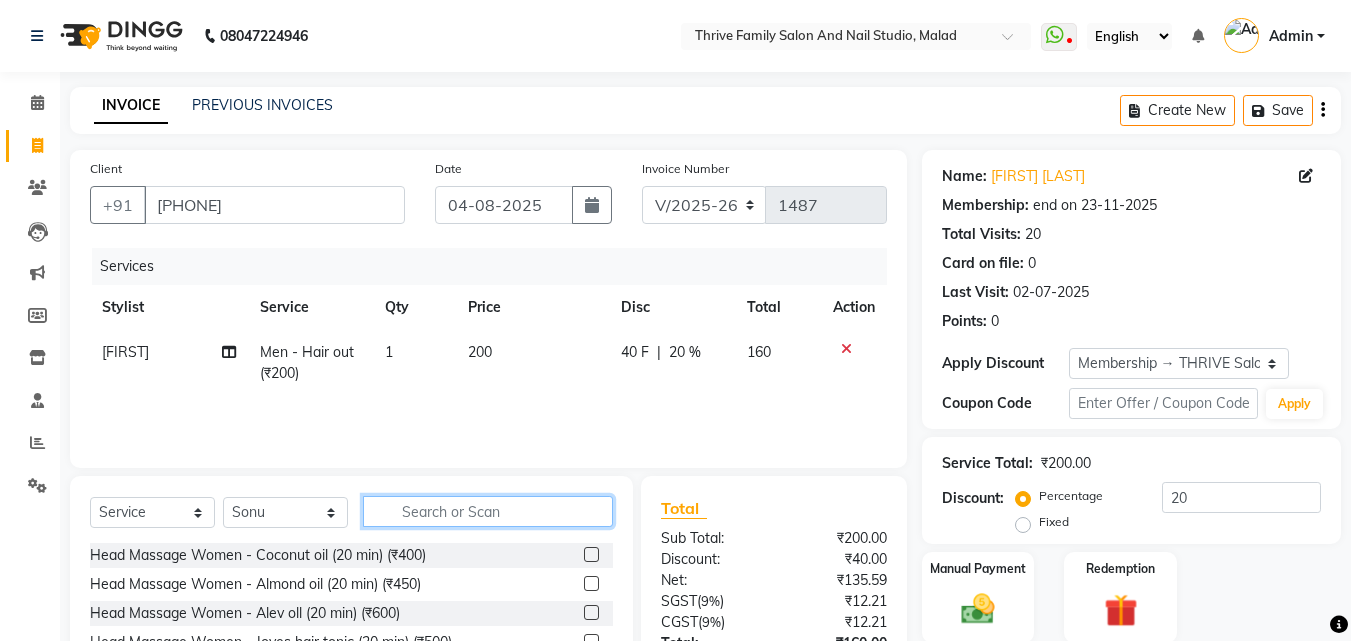 click 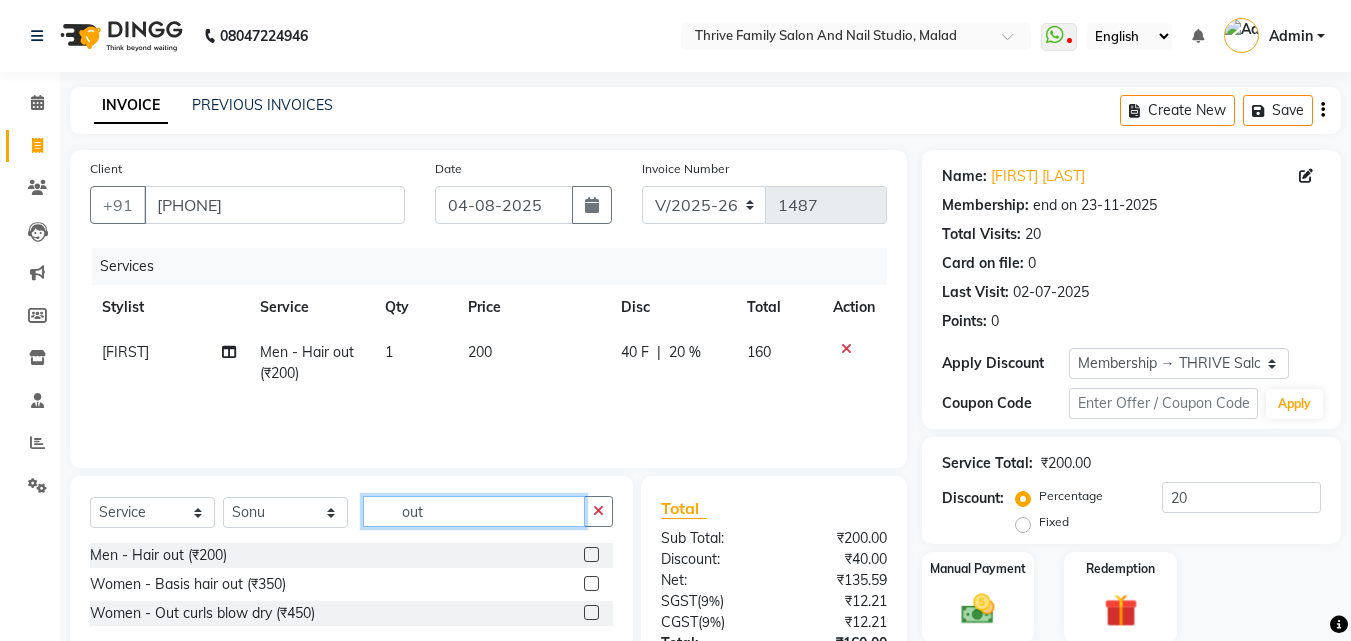 type on "out" 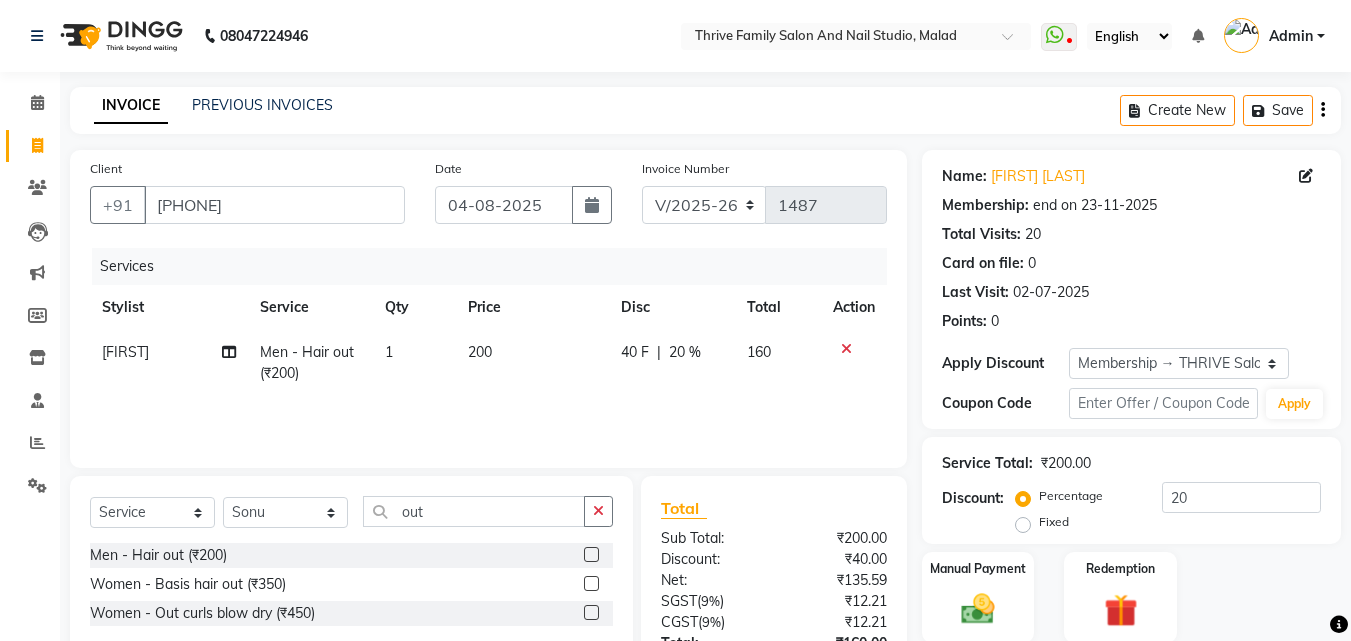 click 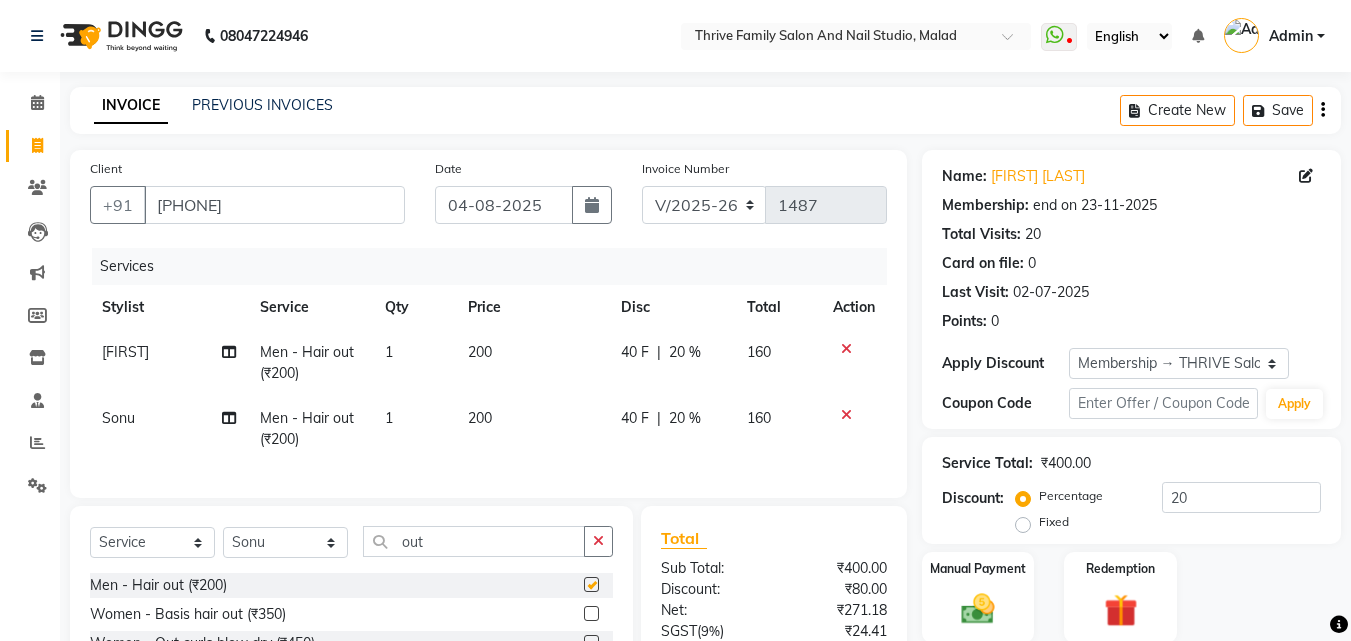checkbox on "false" 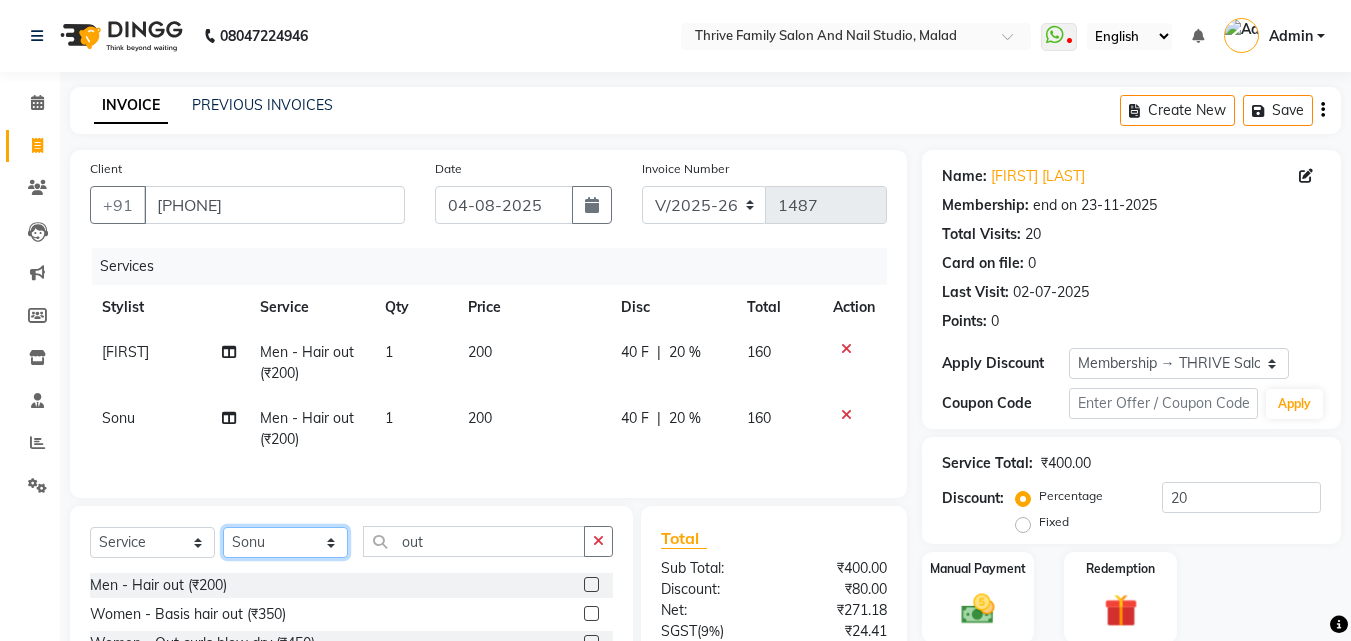 click on "Select Stylist ASIF AZAD FAHIM JUMMAN LAXMI Manager RAJESH Reena Rinki  Rizwan  SALMAN Sonu  Suhana zeeshan" 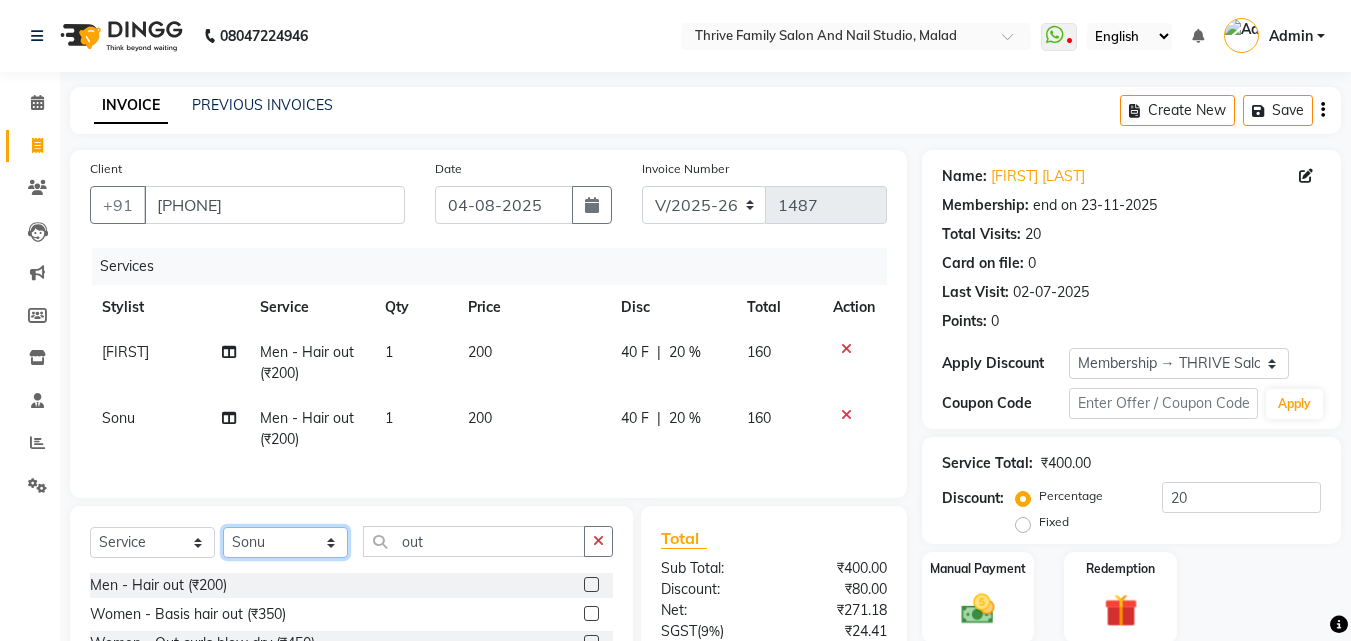 select on "46644" 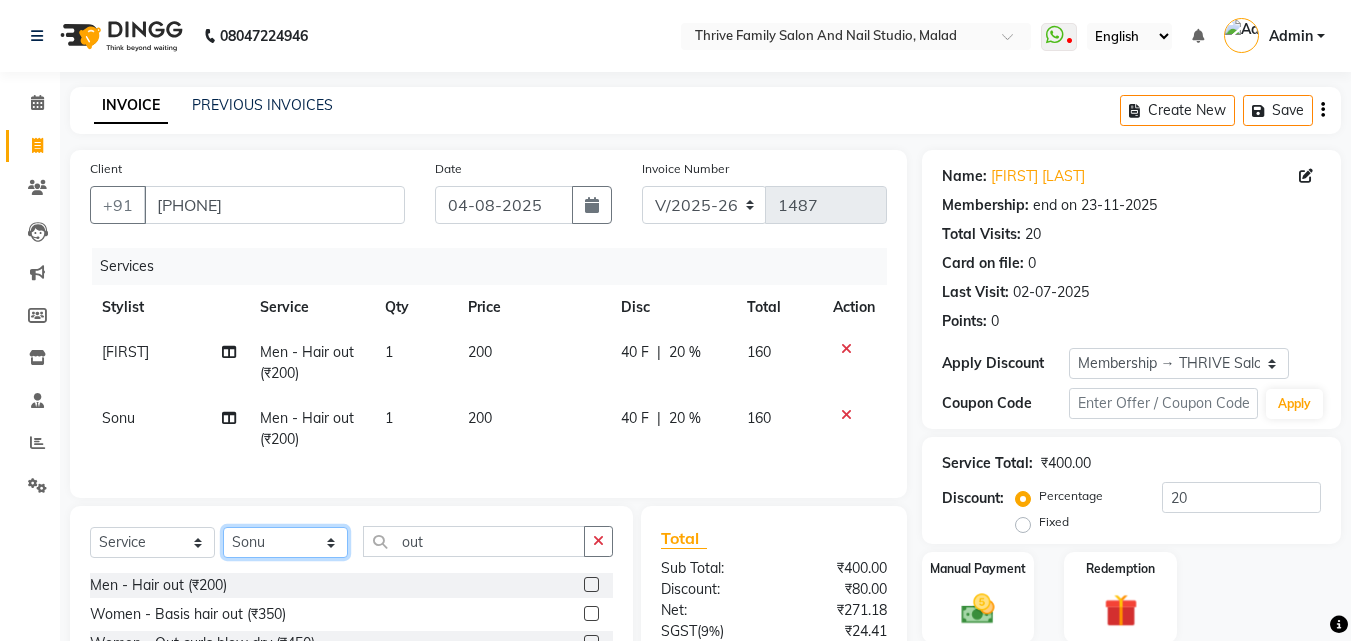 click on "Select Stylist ASIF AZAD FAHIM JUMMAN LAXMI Manager RAJESH Reena Rinki  Rizwan  SALMAN Sonu  Suhana zeeshan" 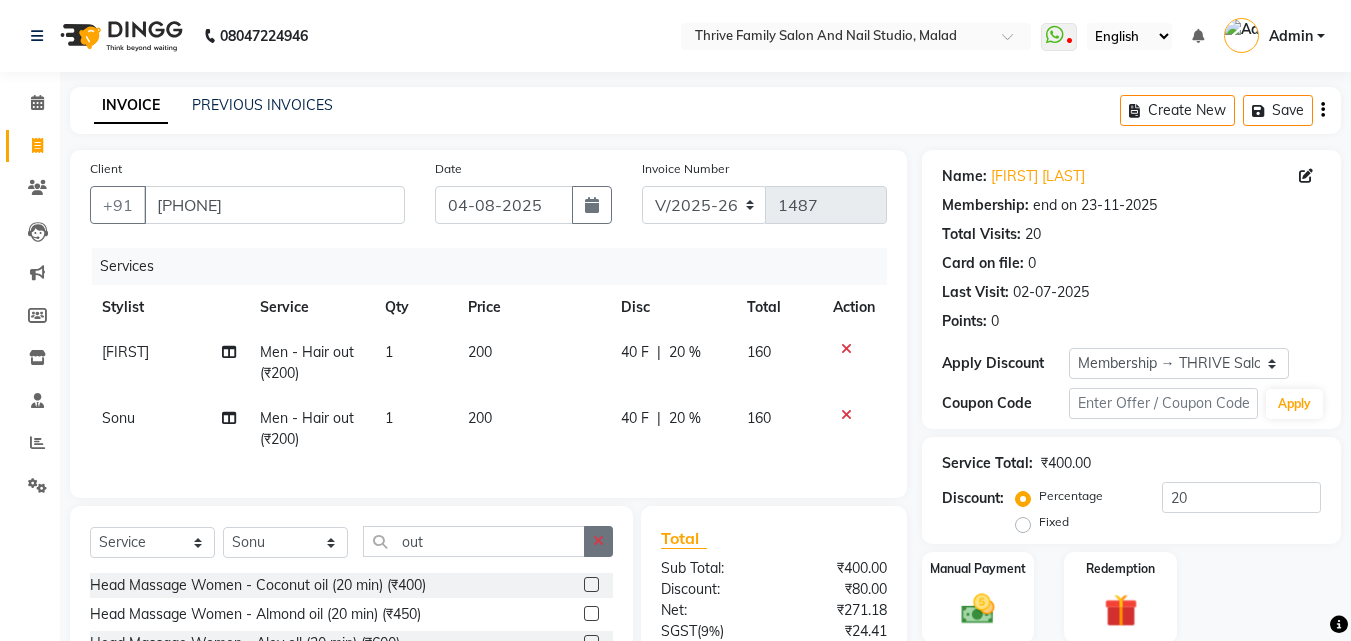 click 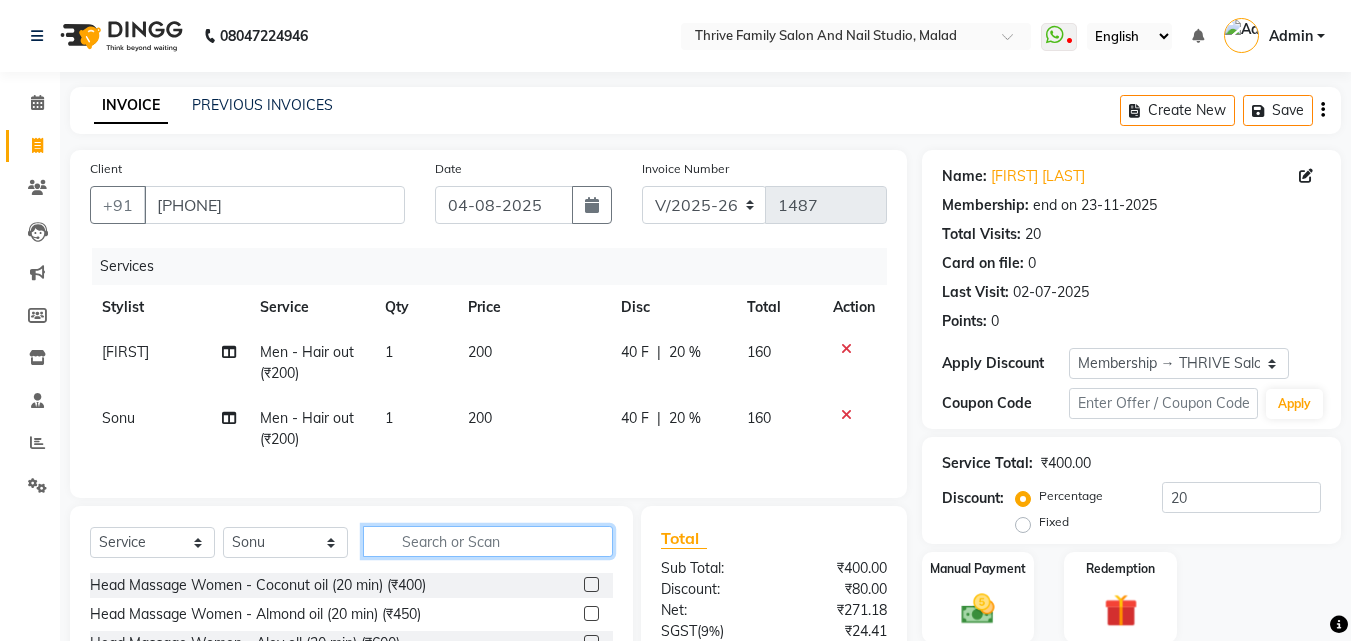 click 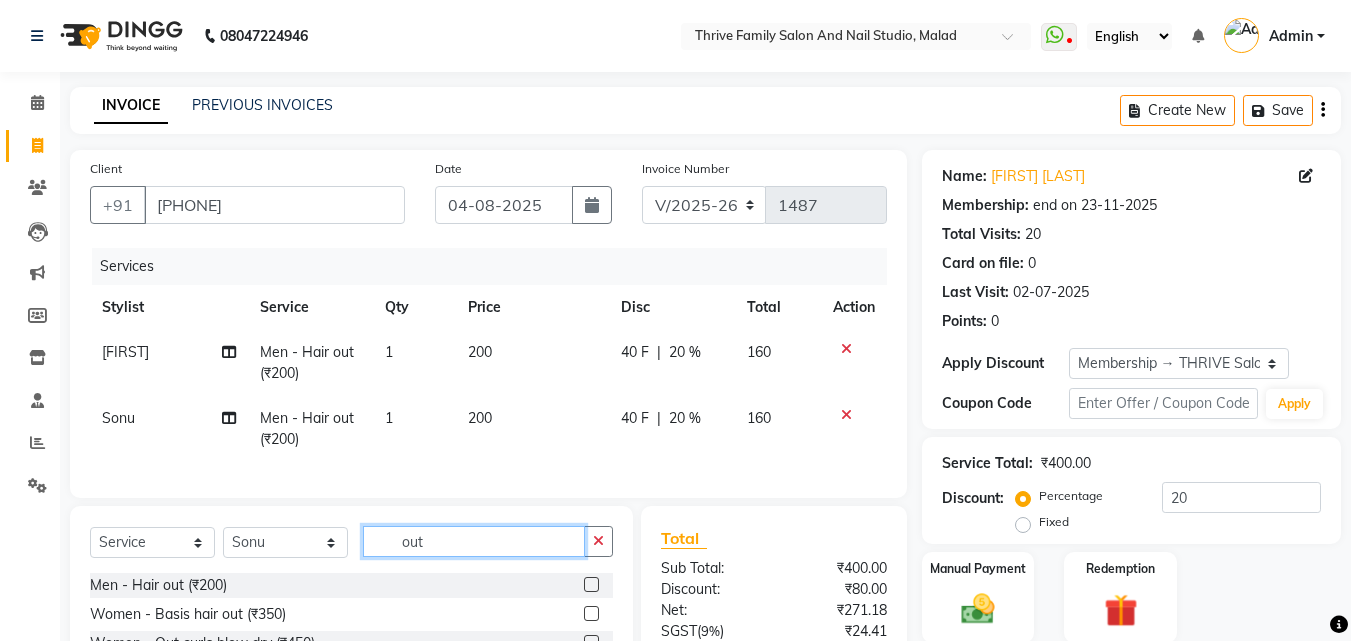 type on "out" 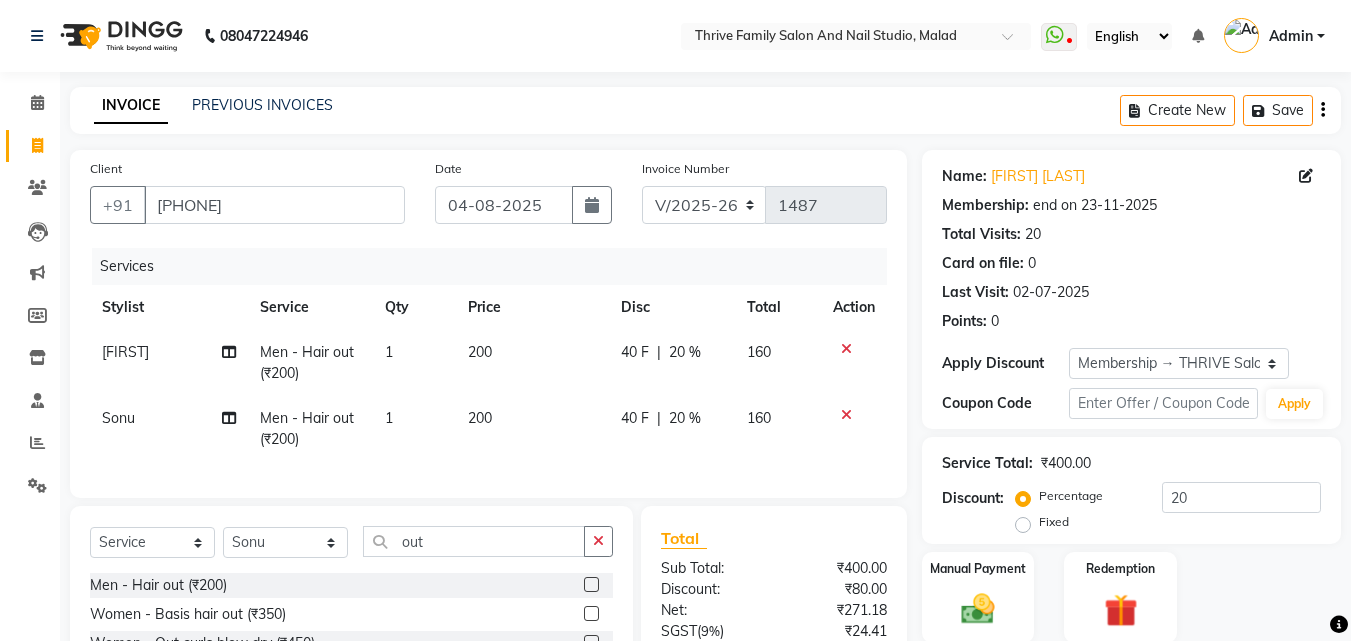 click 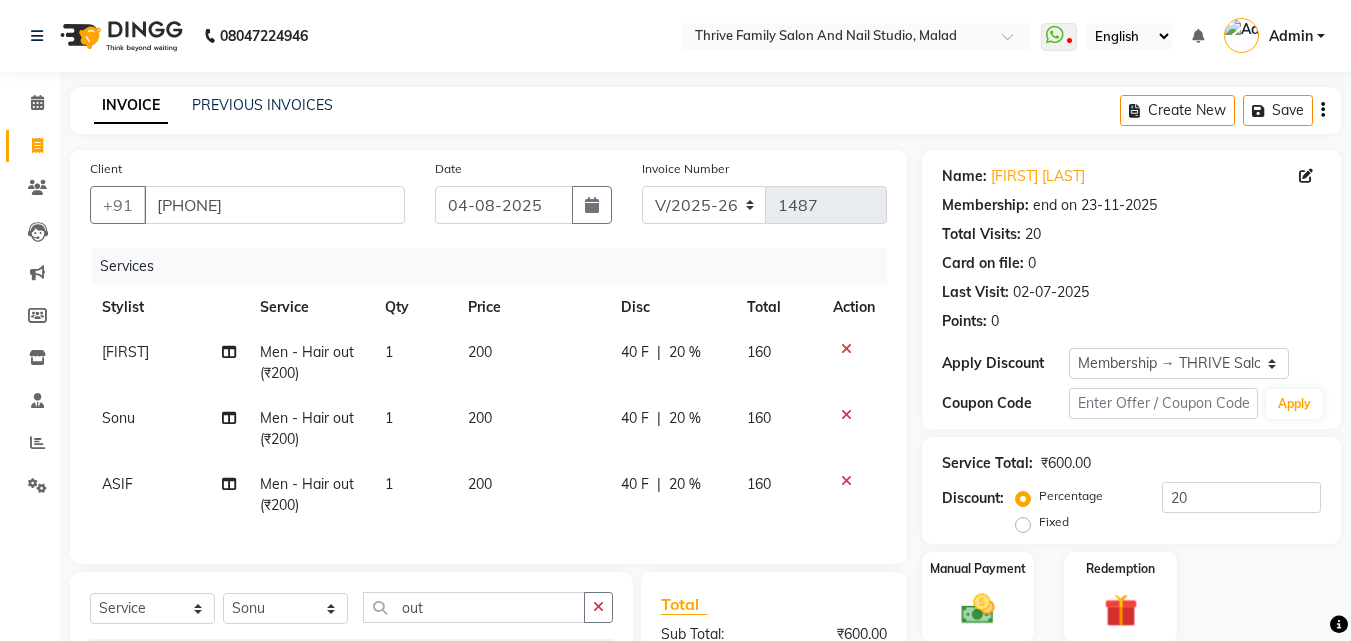 checkbox on "false" 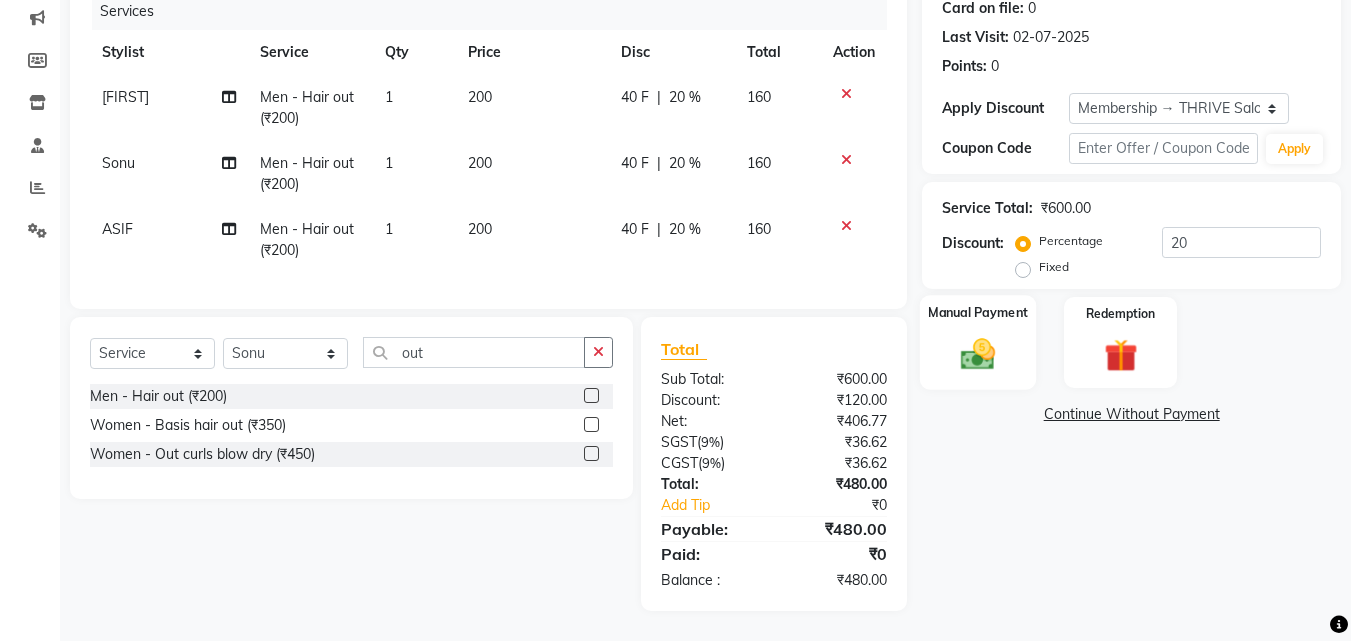 click 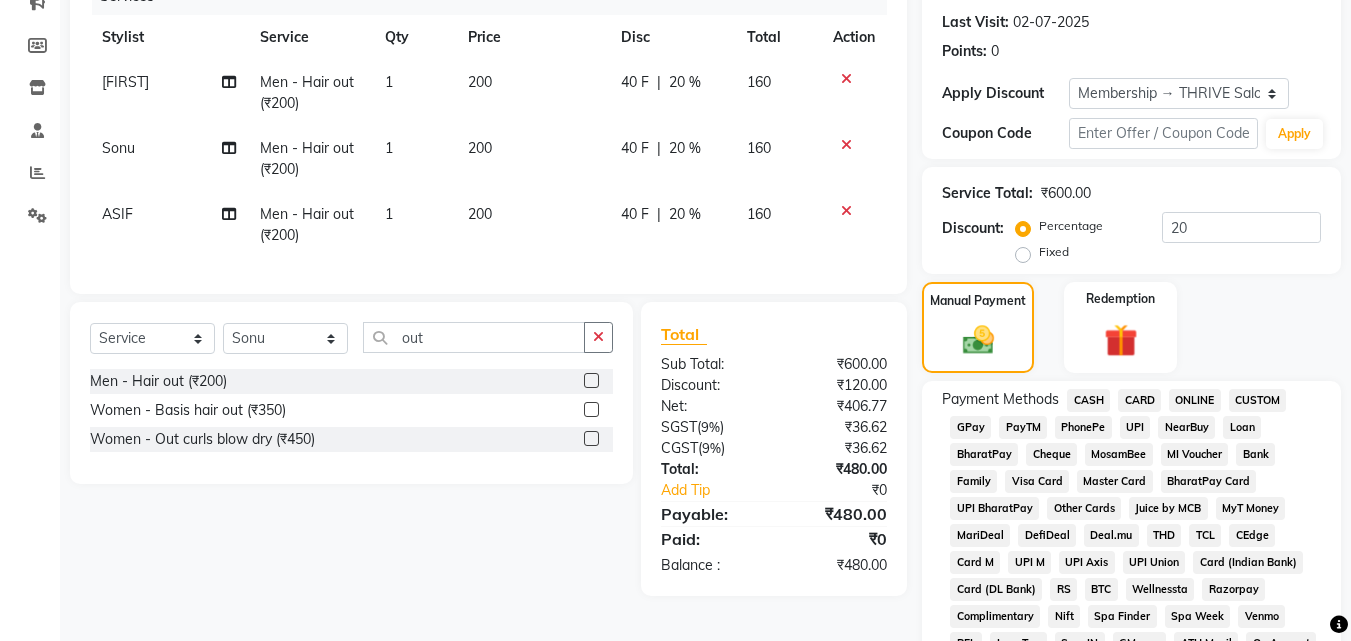 click on "CASH" 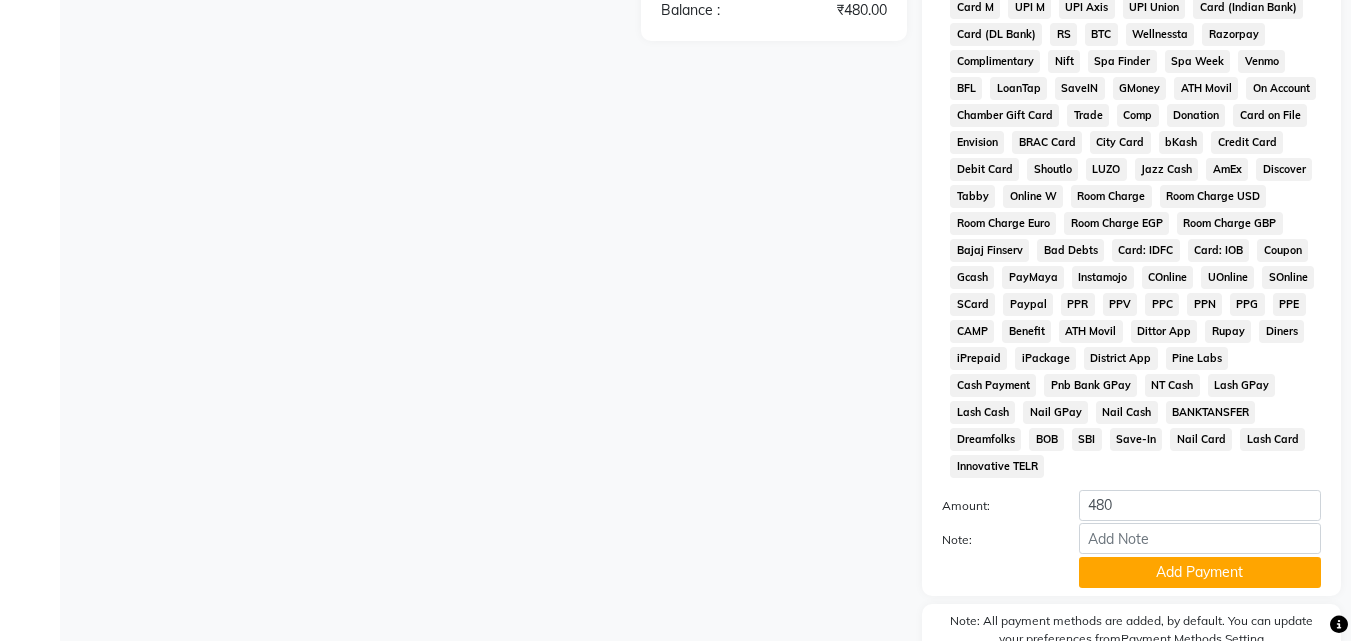 scroll, scrollTop: 826, scrollLeft: 0, axis: vertical 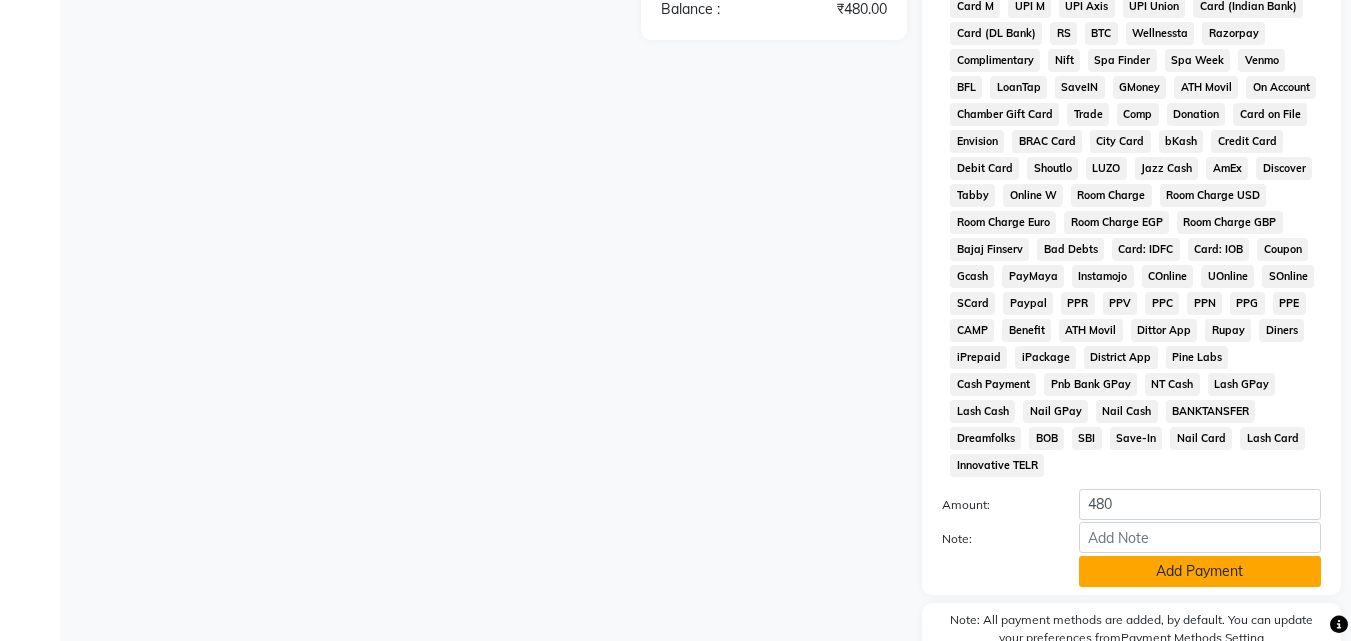 click on "Add Payment" 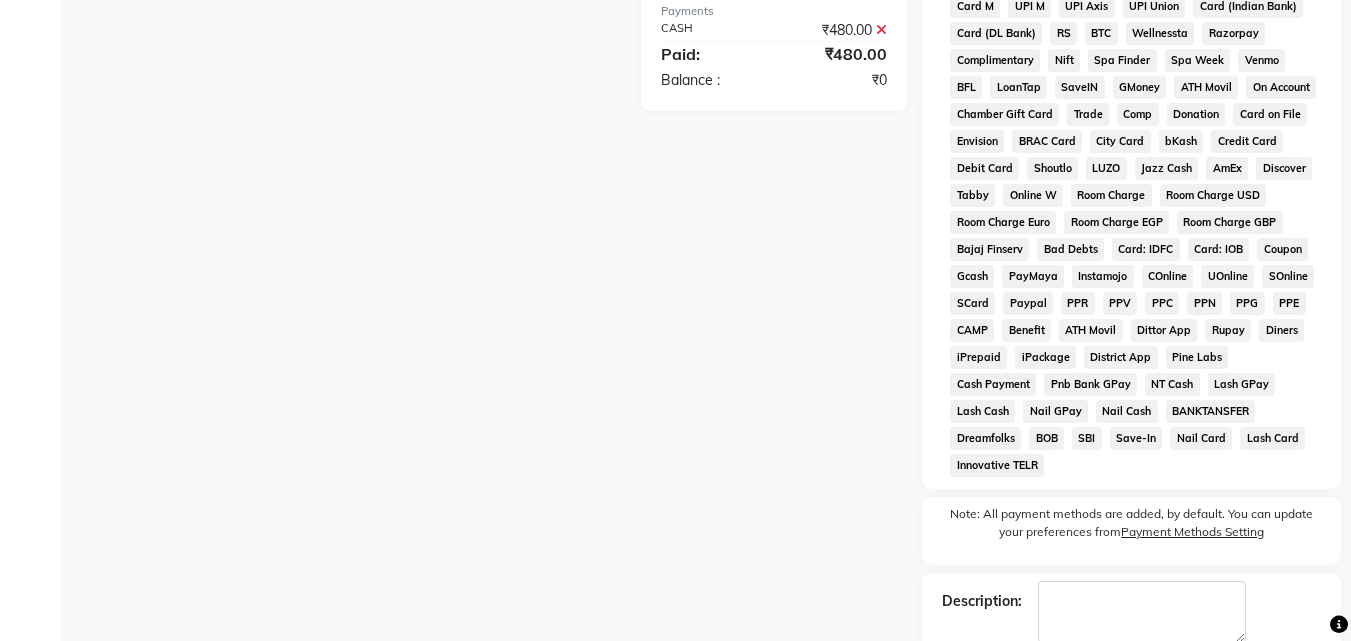 scroll, scrollTop: 907, scrollLeft: 0, axis: vertical 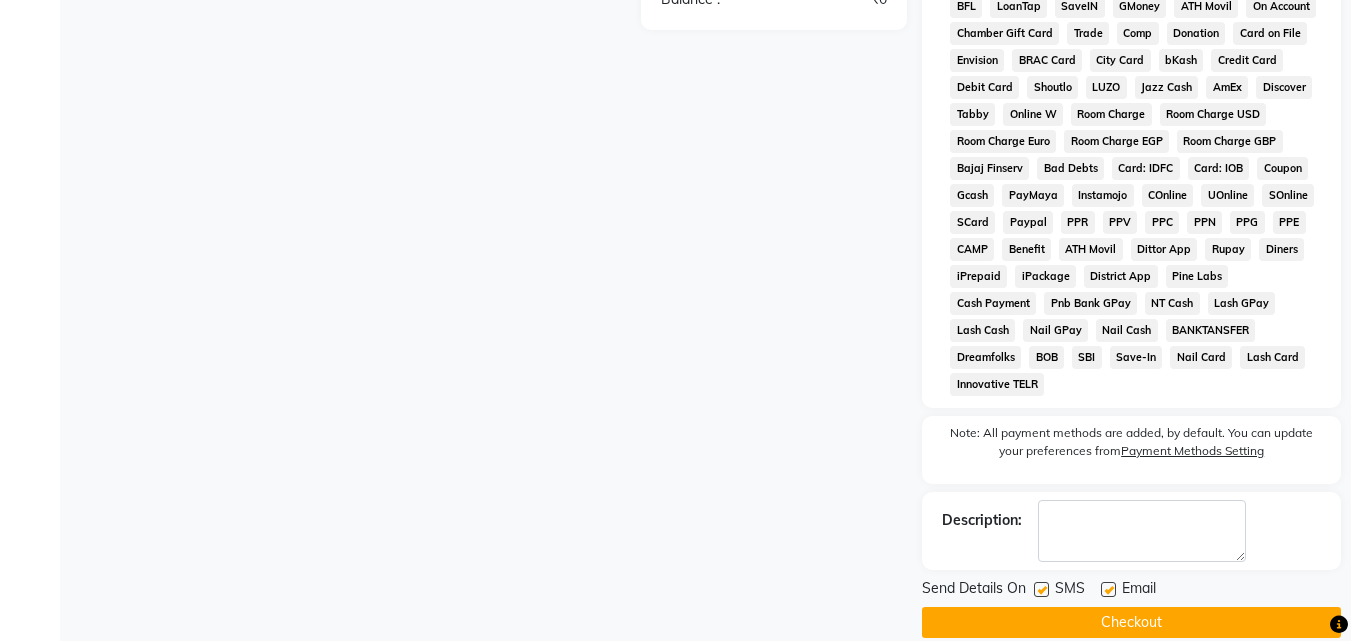 click on "Checkout" 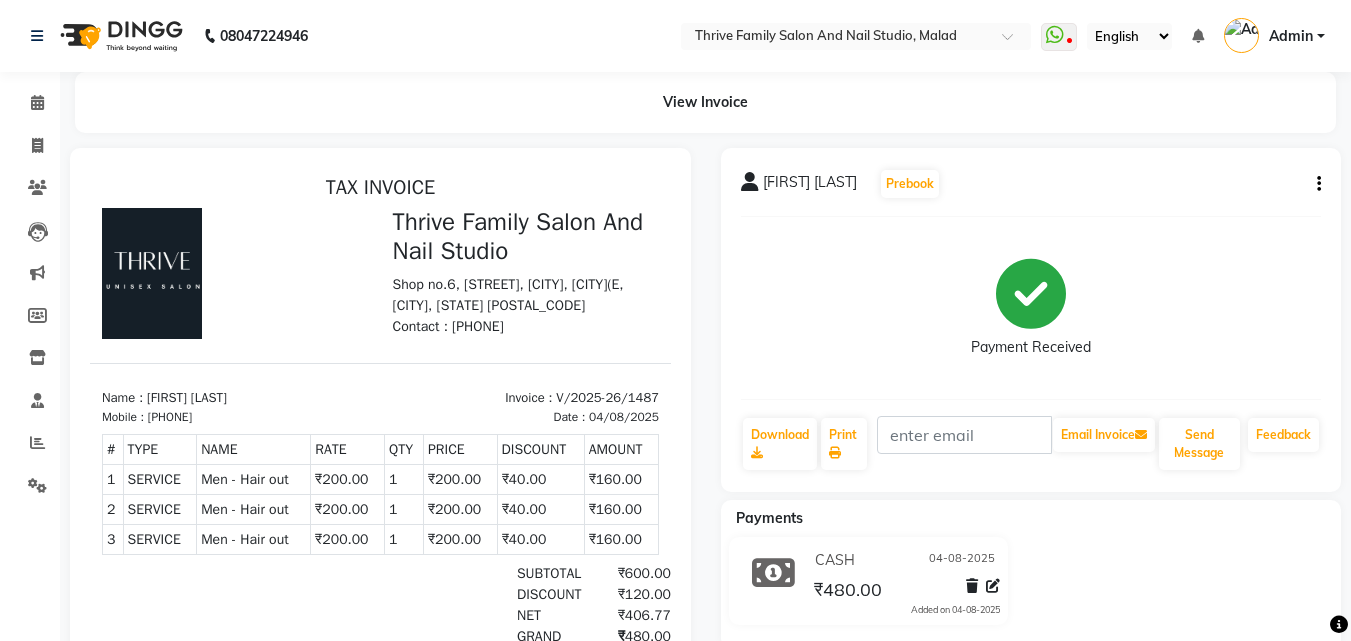 scroll, scrollTop: 0, scrollLeft: 0, axis: both 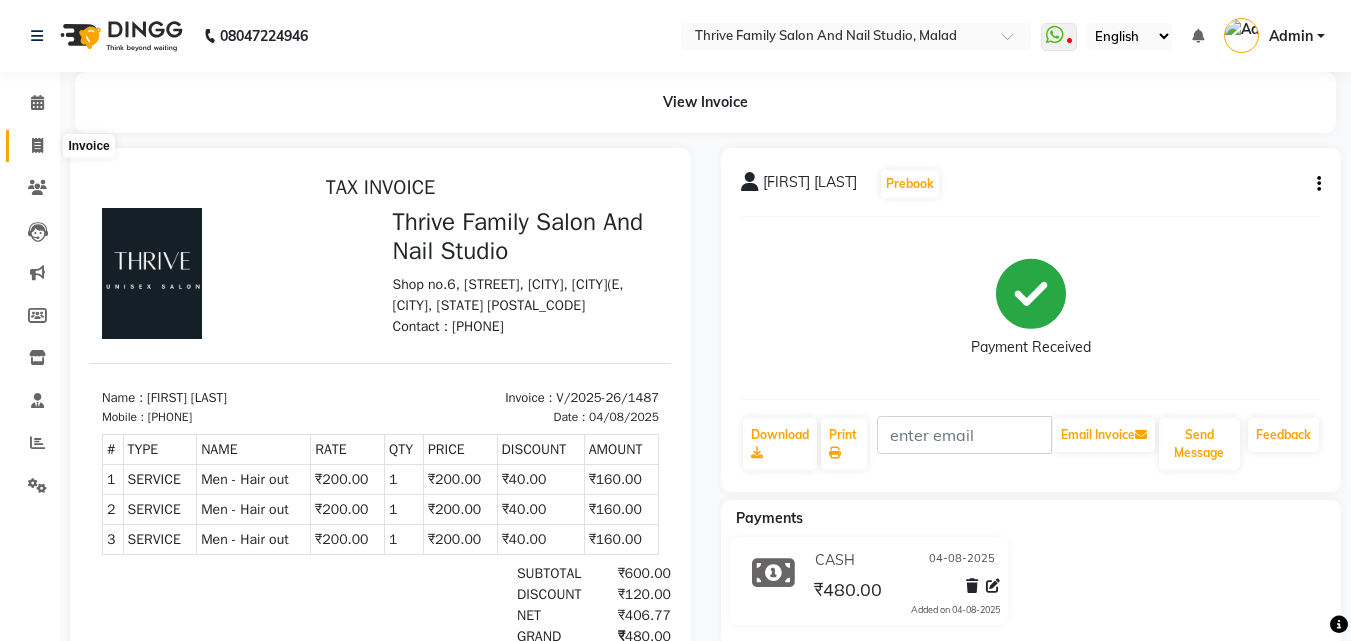 click 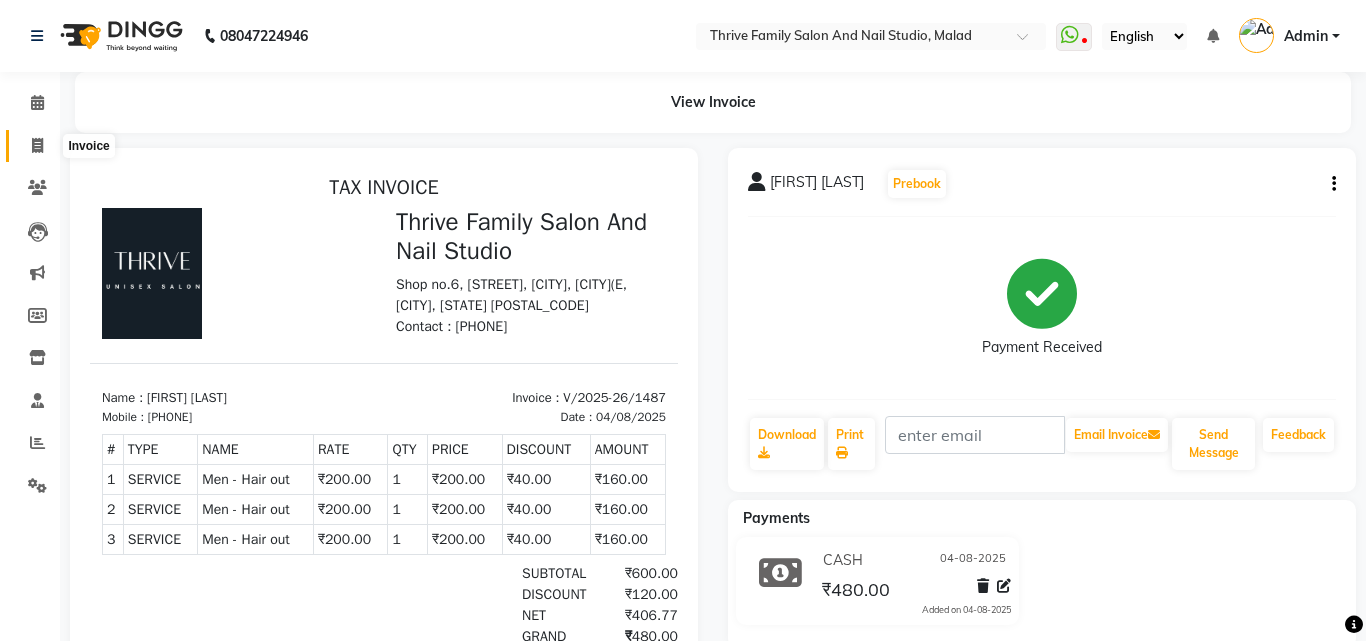 select on "5990" 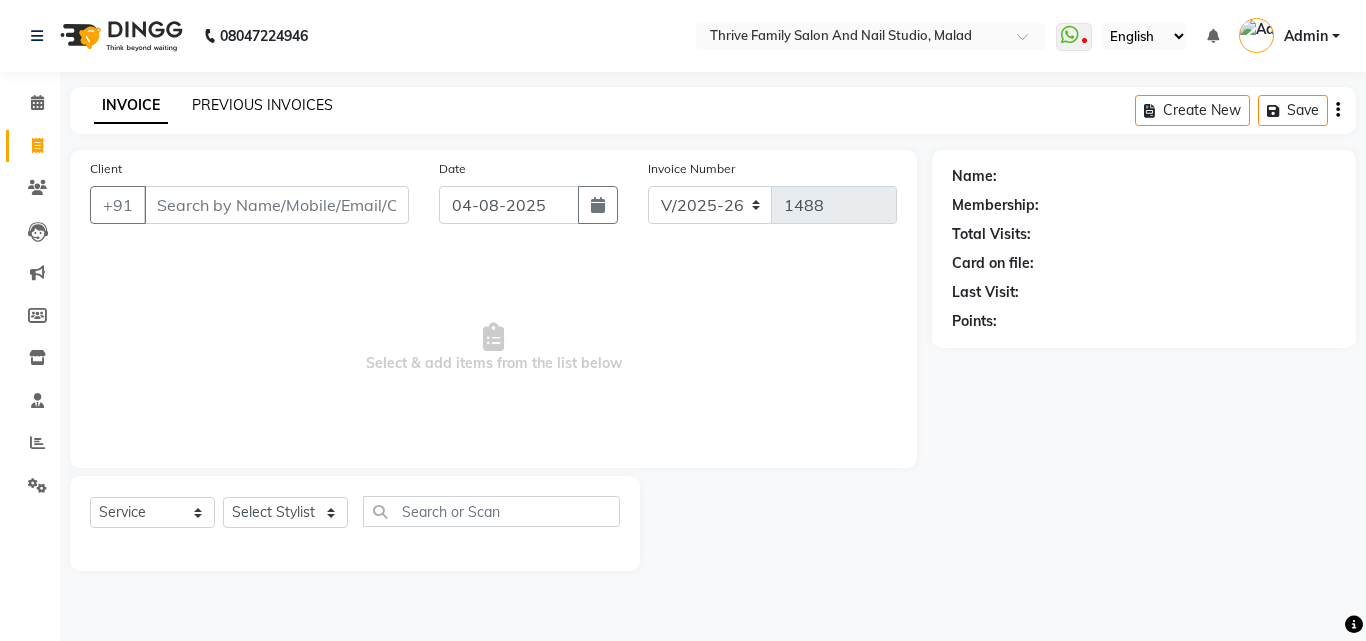 click on "PREVIOUS INVOICES" 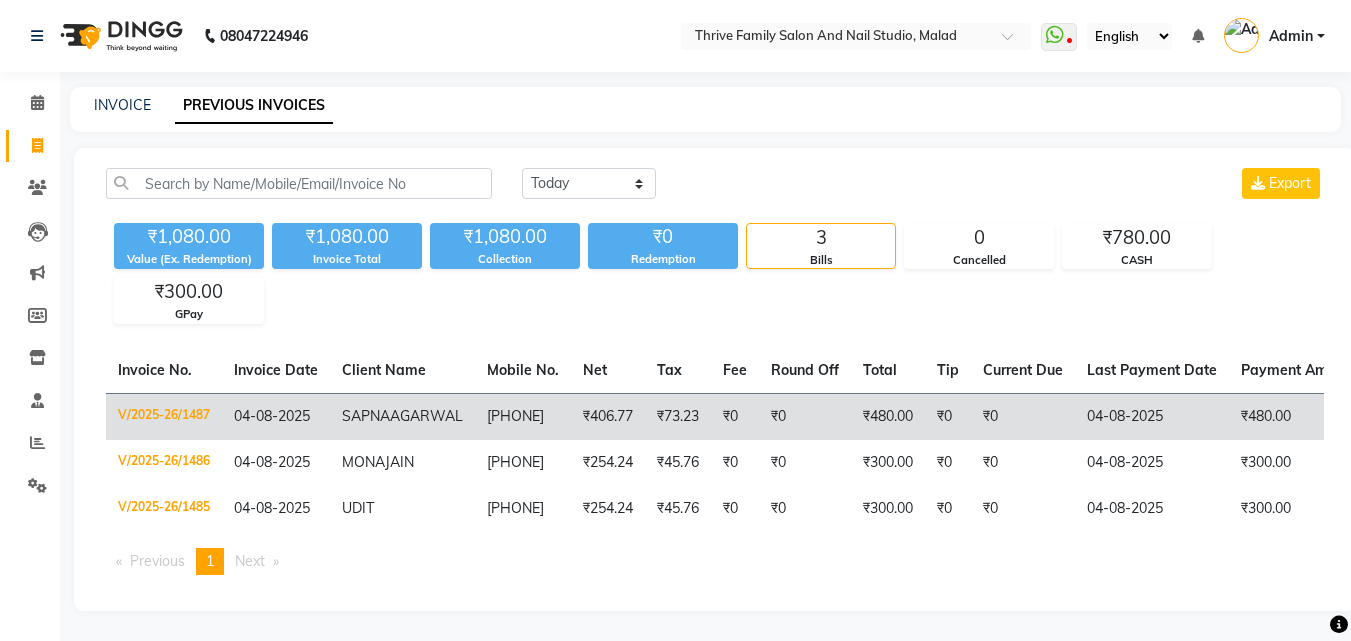 scroll, scrollTop: 35, scrollLeft: 0, axis: vertical 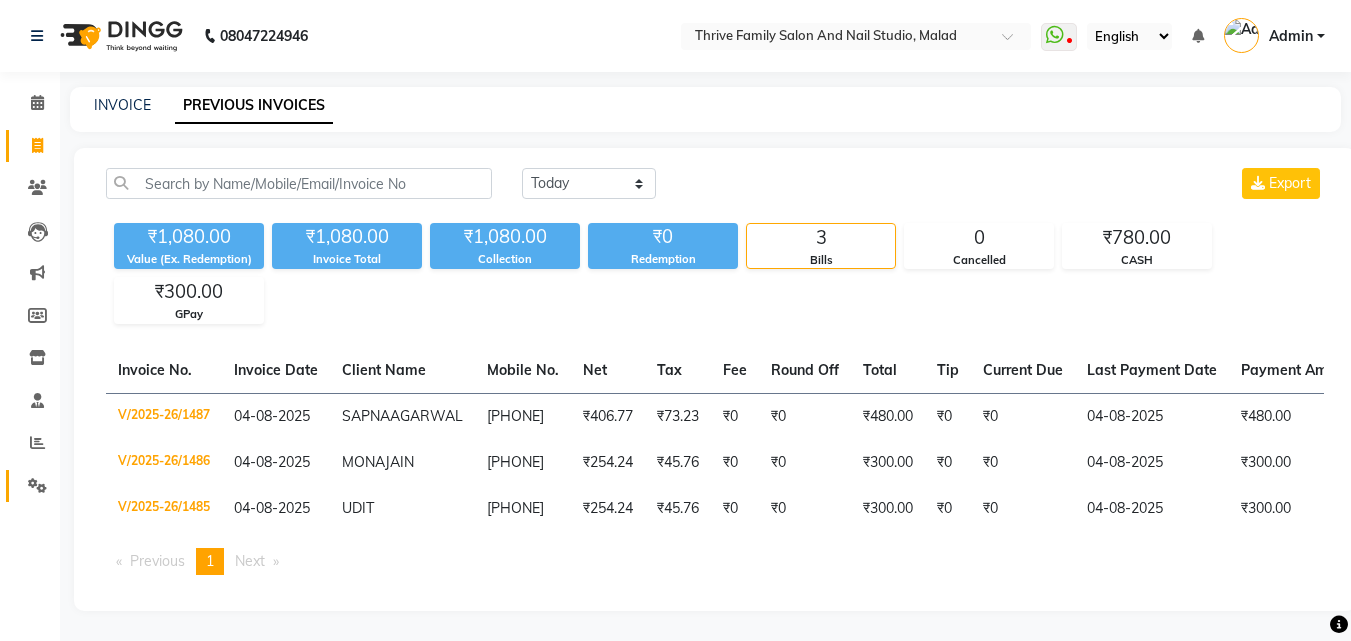 click on "Settings" 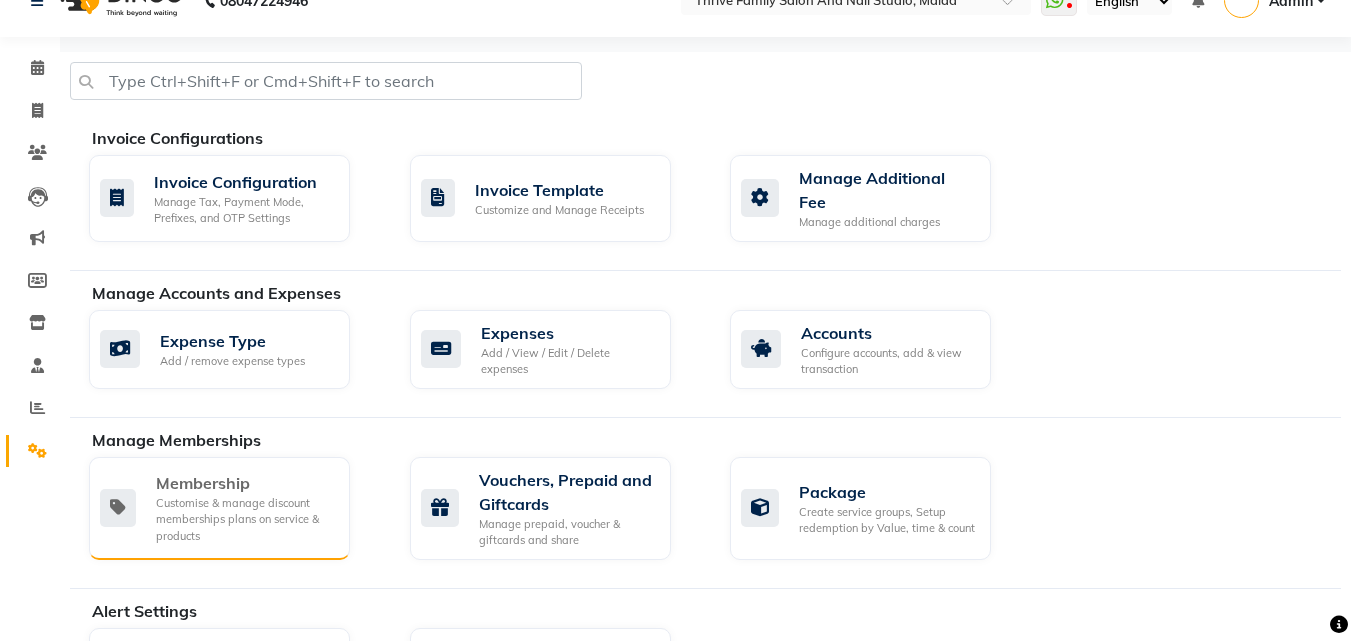 scroll, scrollTop: 1051, scrollLeft: 0, axis: vertical 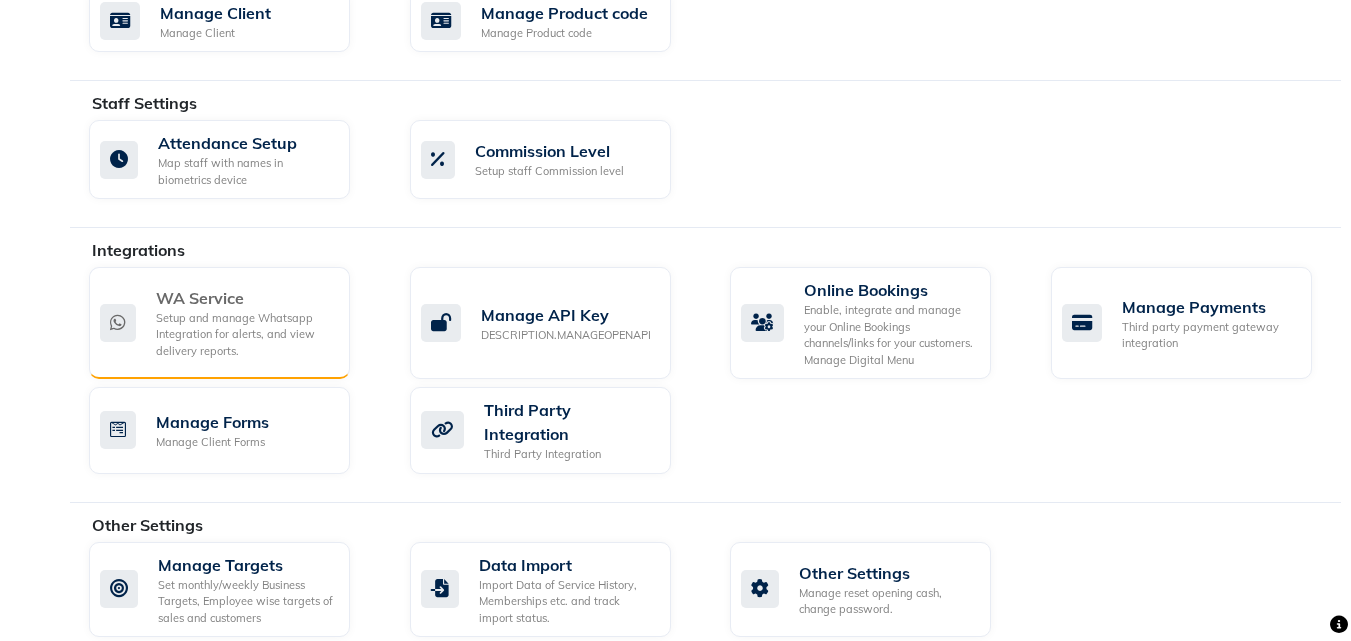 click on "Setup and manage Whatsapp Integration for alerts, and view delivery reports." 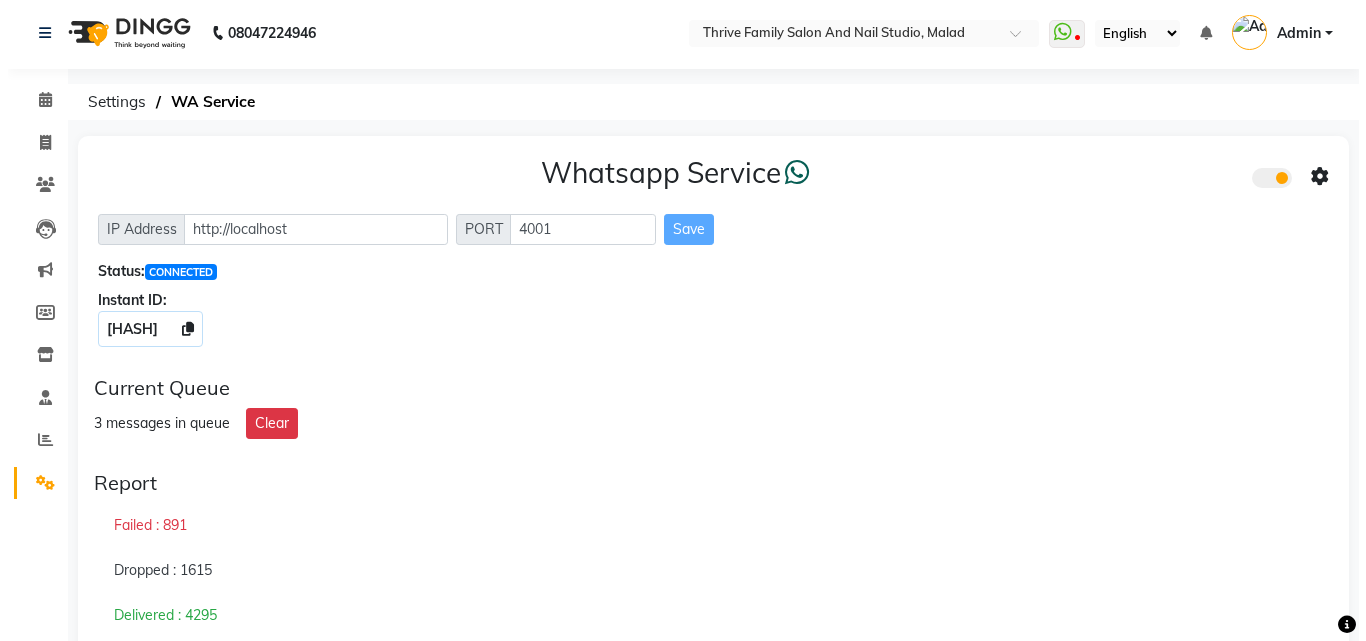 scroll, scrollTop: 0, scrollLeft: 0, axis: both 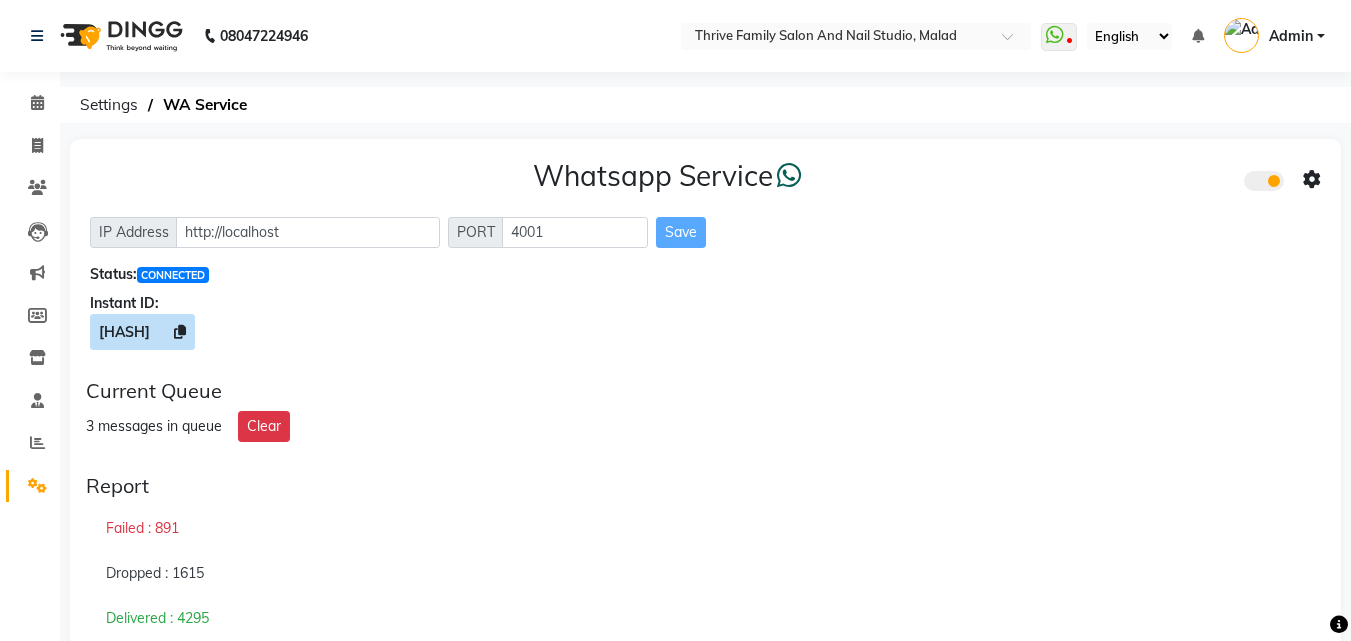 click on "[PASSWORD]" 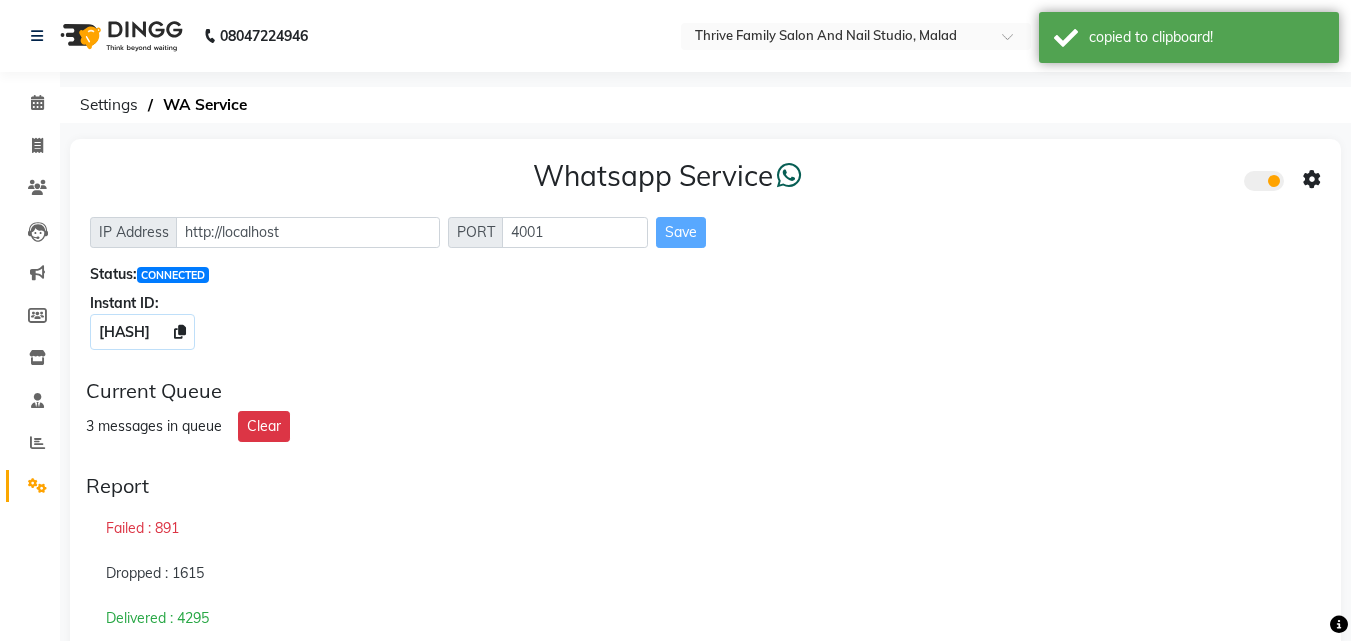 click 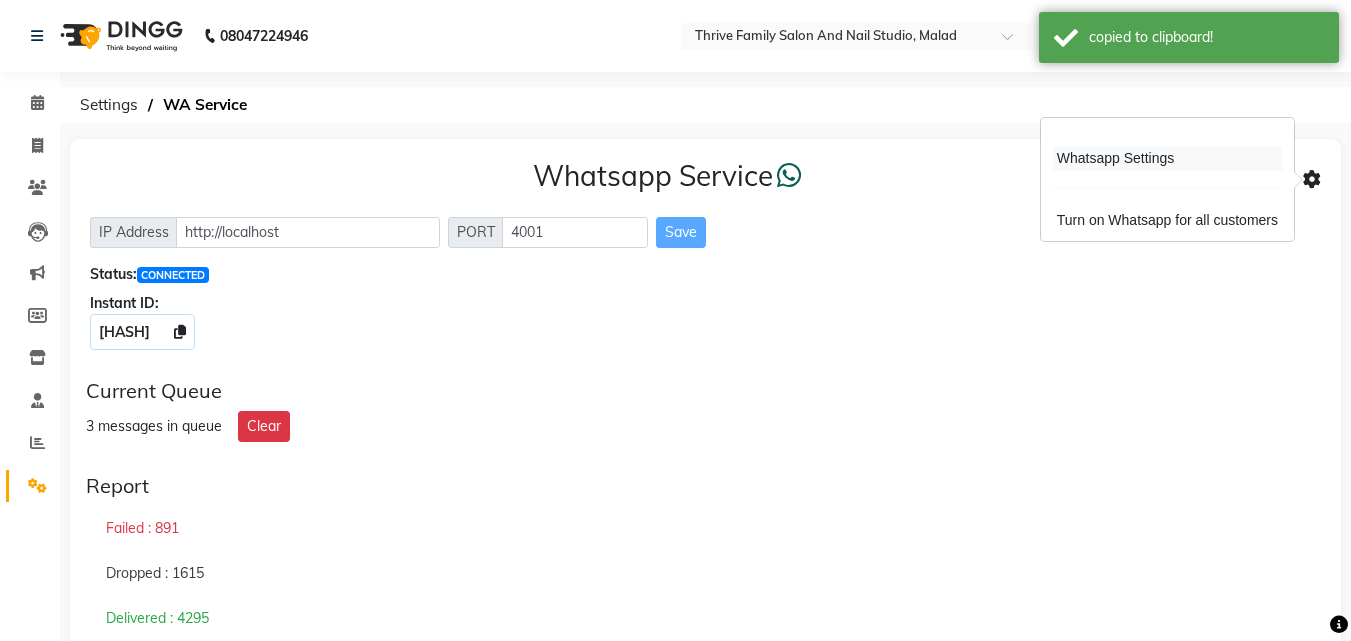 click on "Whatsapp Settings" at bounding box center (1167, 158) 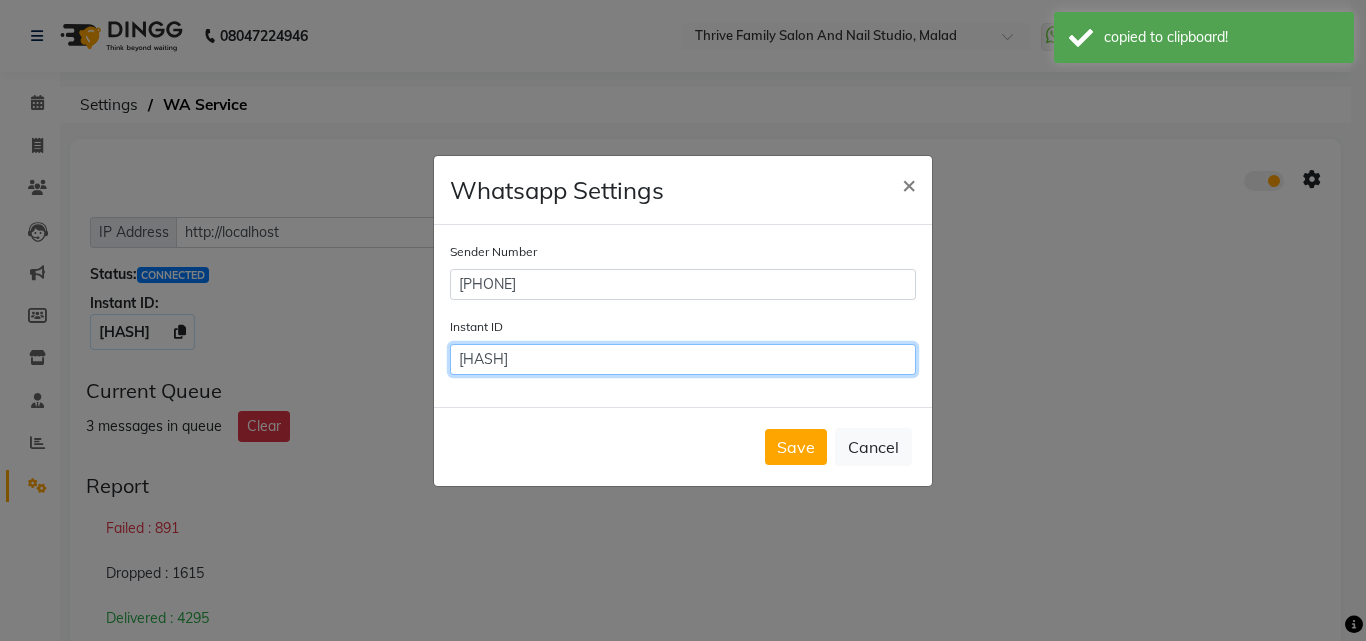 click on "$2b$10$KJR3Rjulx9wGhikdrZz2gO73krl6NtYk01oCWe2lpYZXig2KFe7Q." at bounding box center [683, 359] 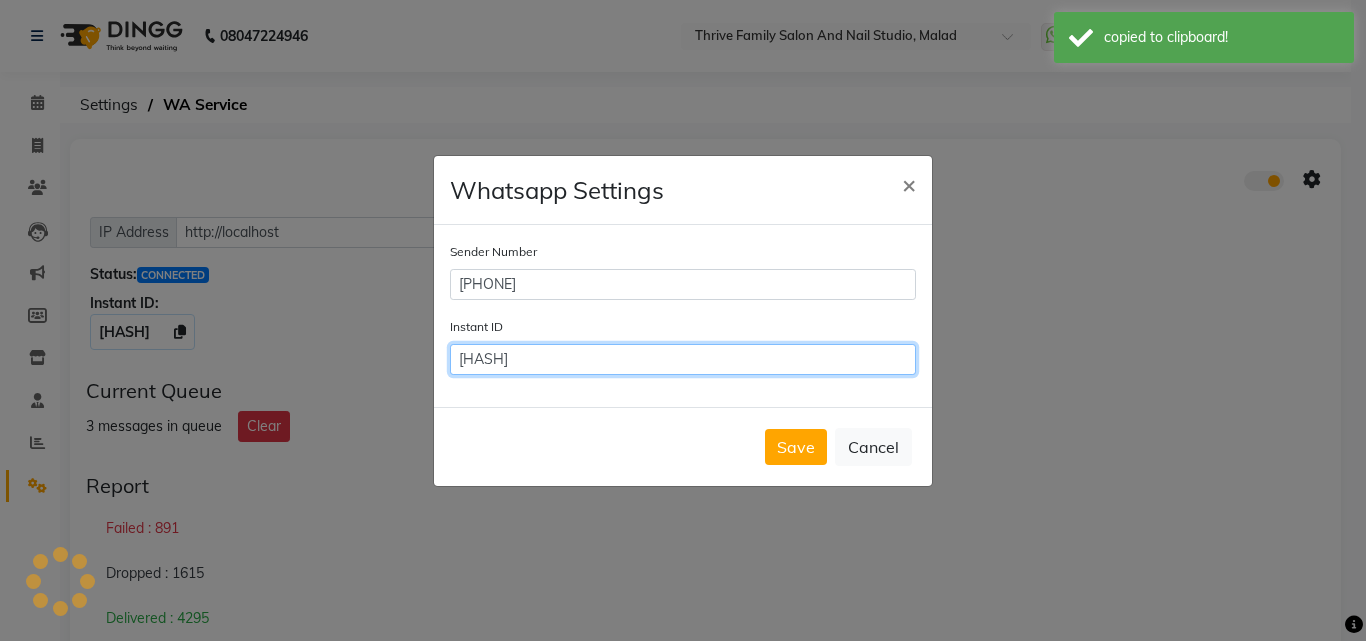 click on "$2b$10$KJR3Rjulx9wGhikdrZz2gO73krl6NtYk01oCWe2lpYZXig2KFe7Q." at bounding box center [683, 359] 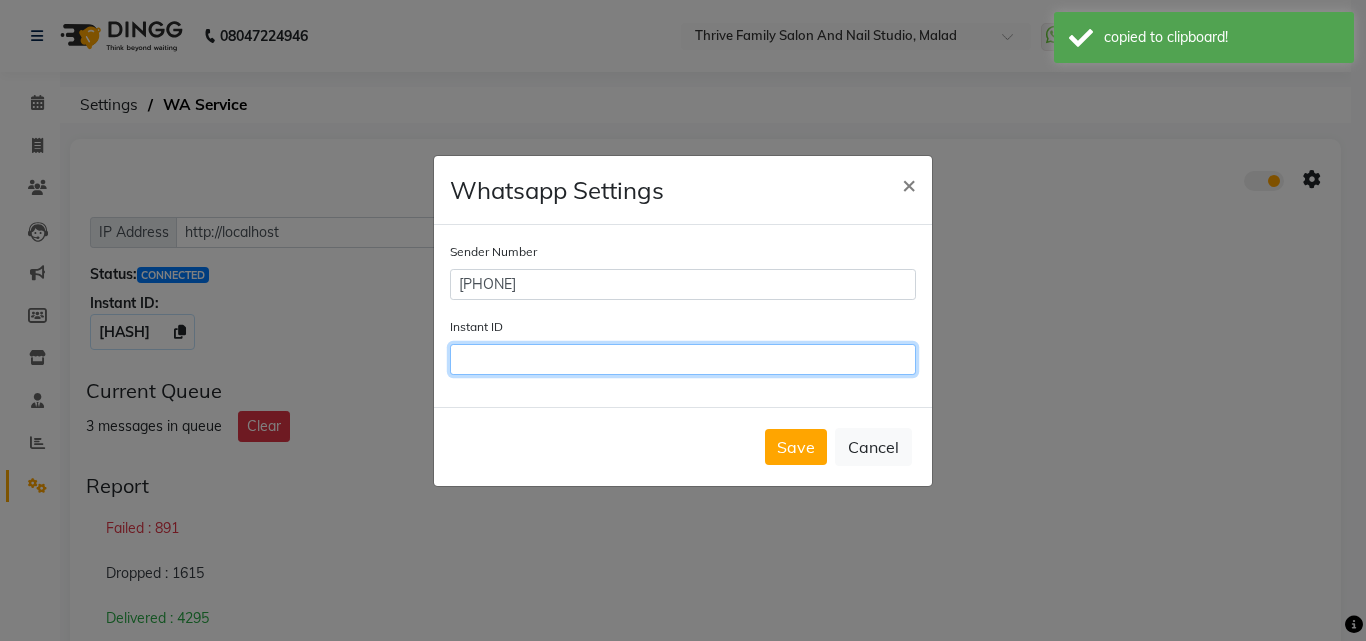paste on "[PASSWORD]" 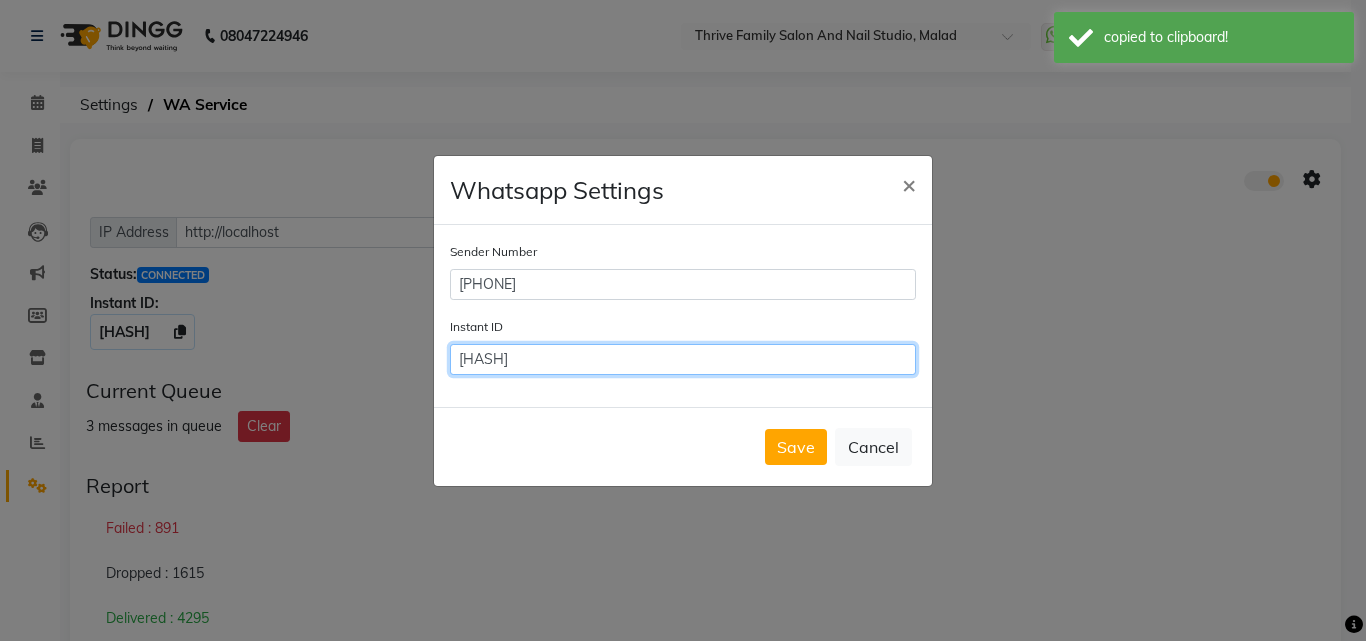 scroll, scrollTop: 0, scrollLeft: 44, axis: horizontal 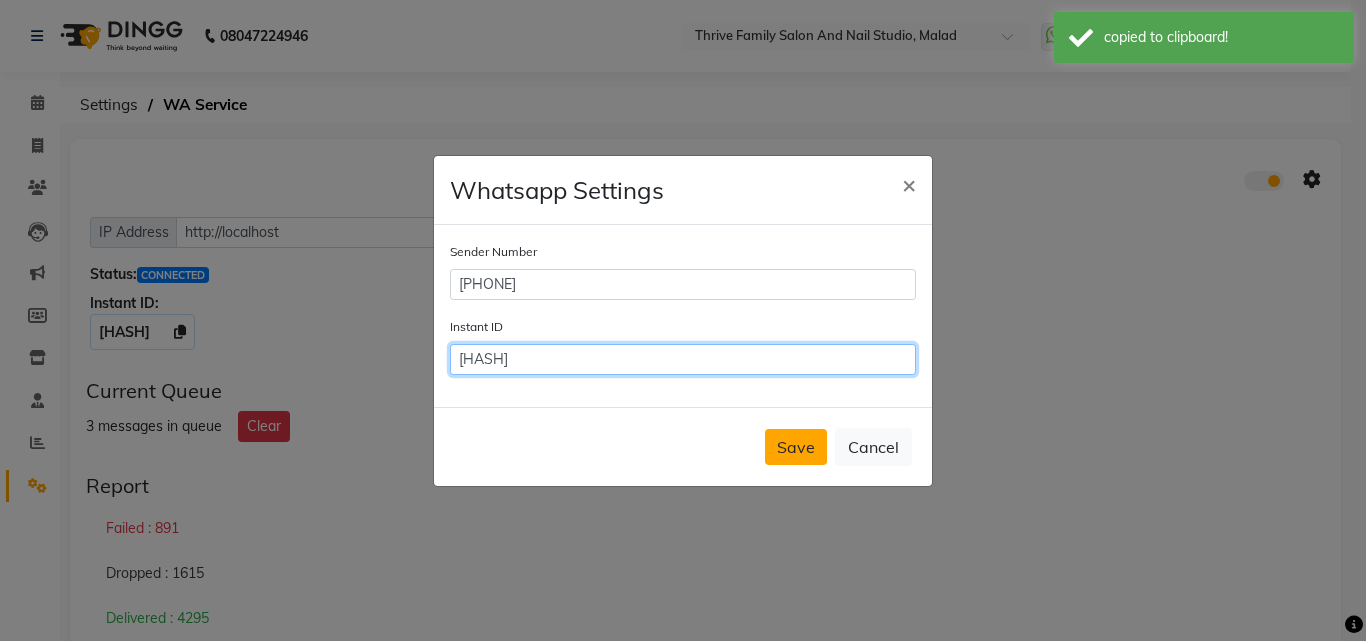 type on "[PASSWORD]" 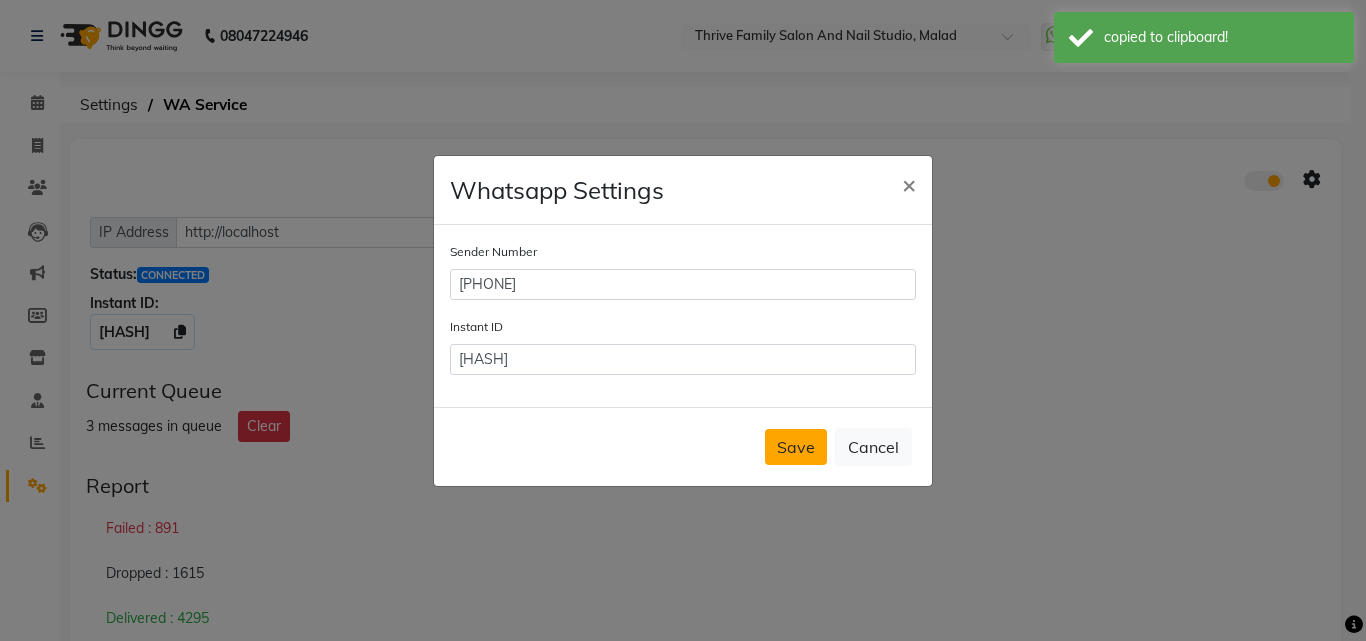 click on "Save" 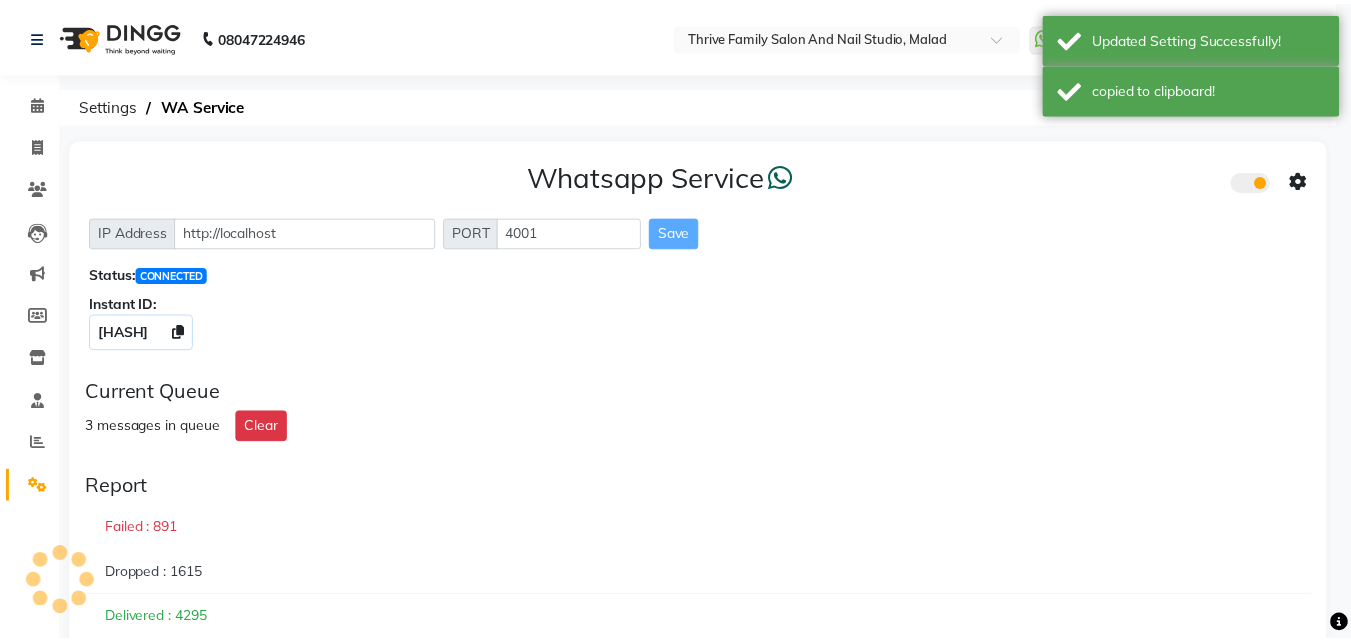 scroll, scrollTop: 0, scrollLeft: 0, axis: both 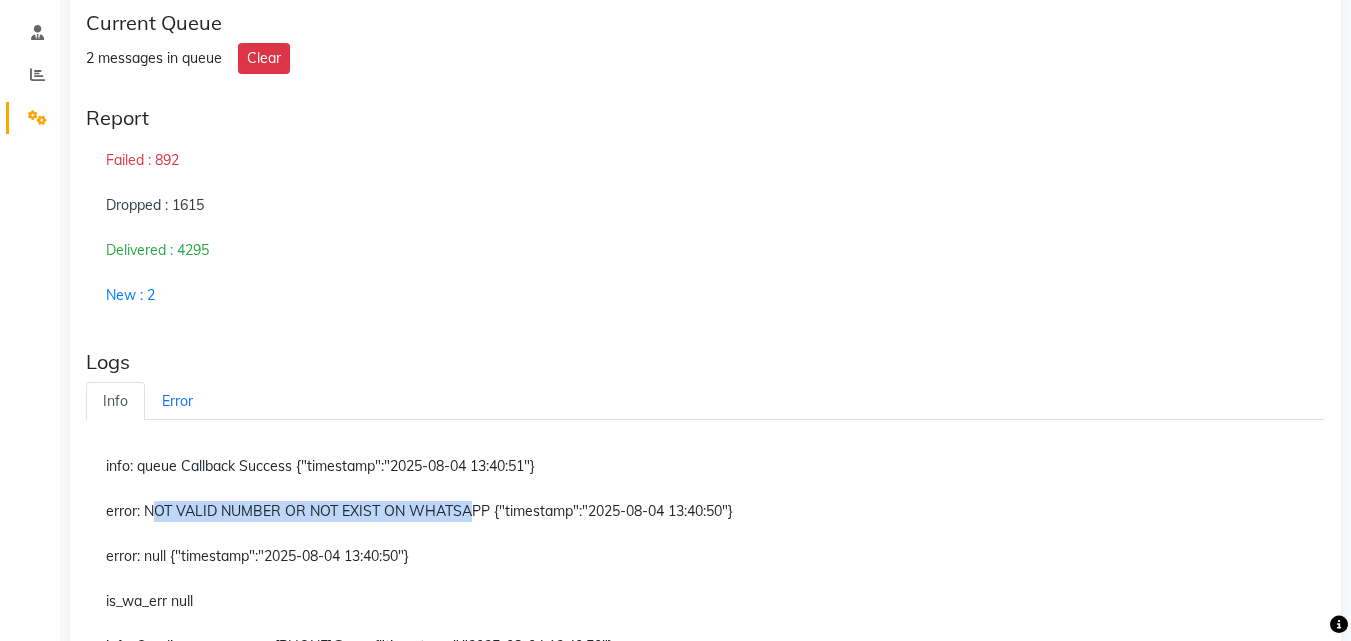 drag, startPoint x: 146, startPoint y: 504, endPoint x: 458, endPoint y: 505, distance: 312.00162 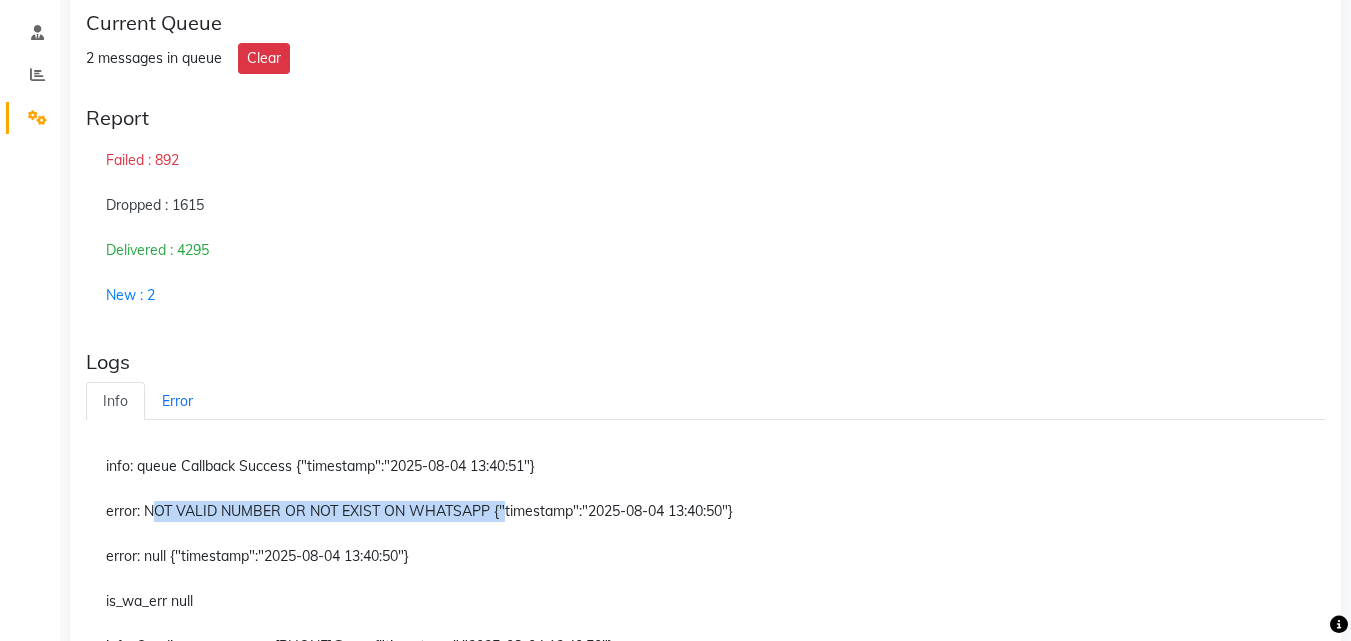 drag, startPoint x: 495, startPoint y: 508, endPoint x: 148, endPoint y: 504, distance: 347.02304 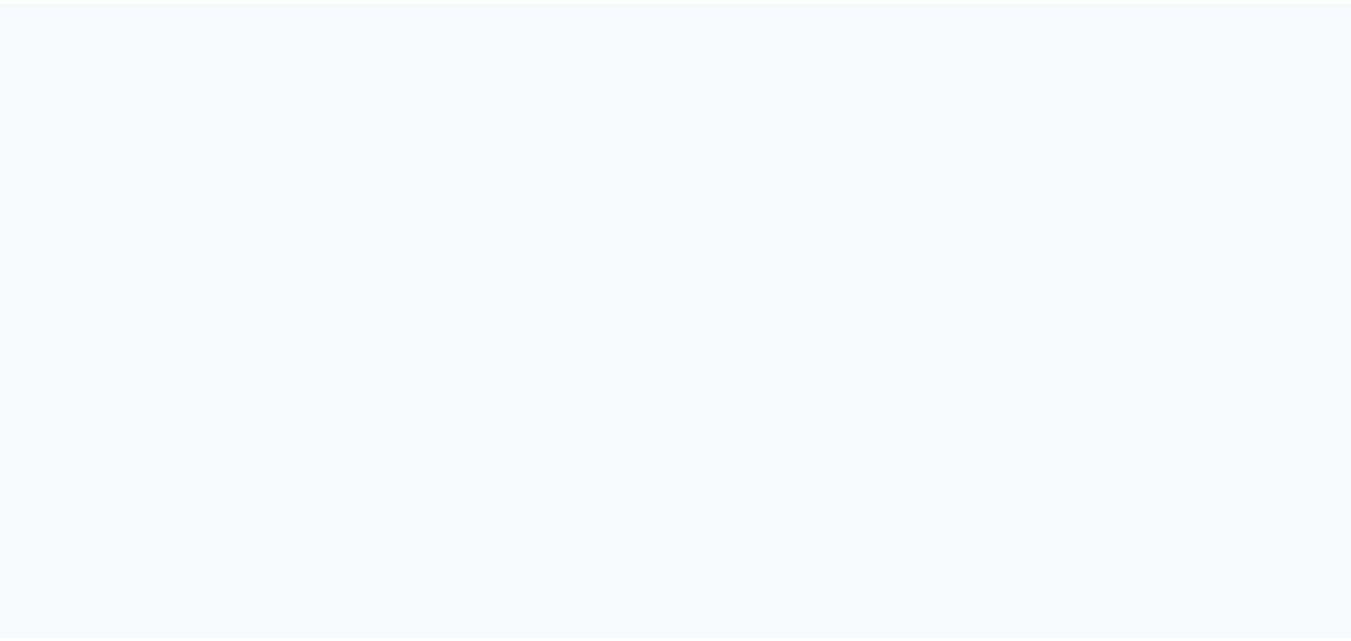 scroll, scrollTop: 0, scrollLeft: 0, axis: both 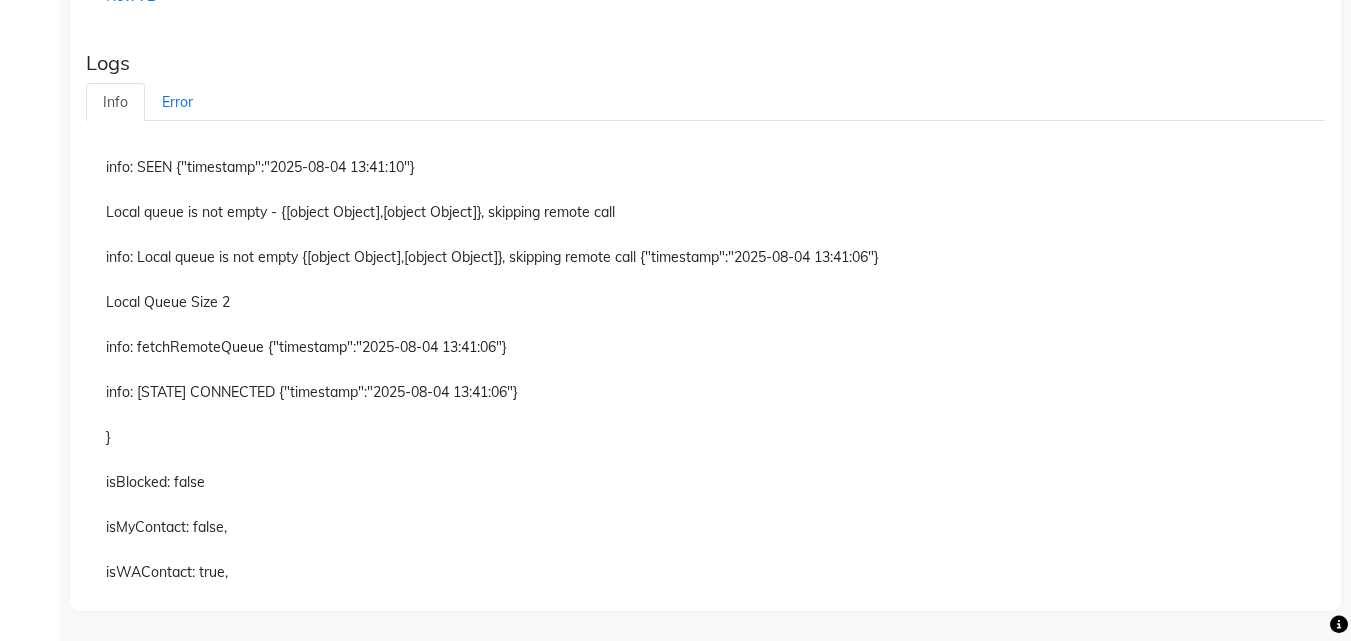 click on "info: SEEN {"timestamp":"2025-08-04 13:41:10"}" at bounding box center (705, 168) 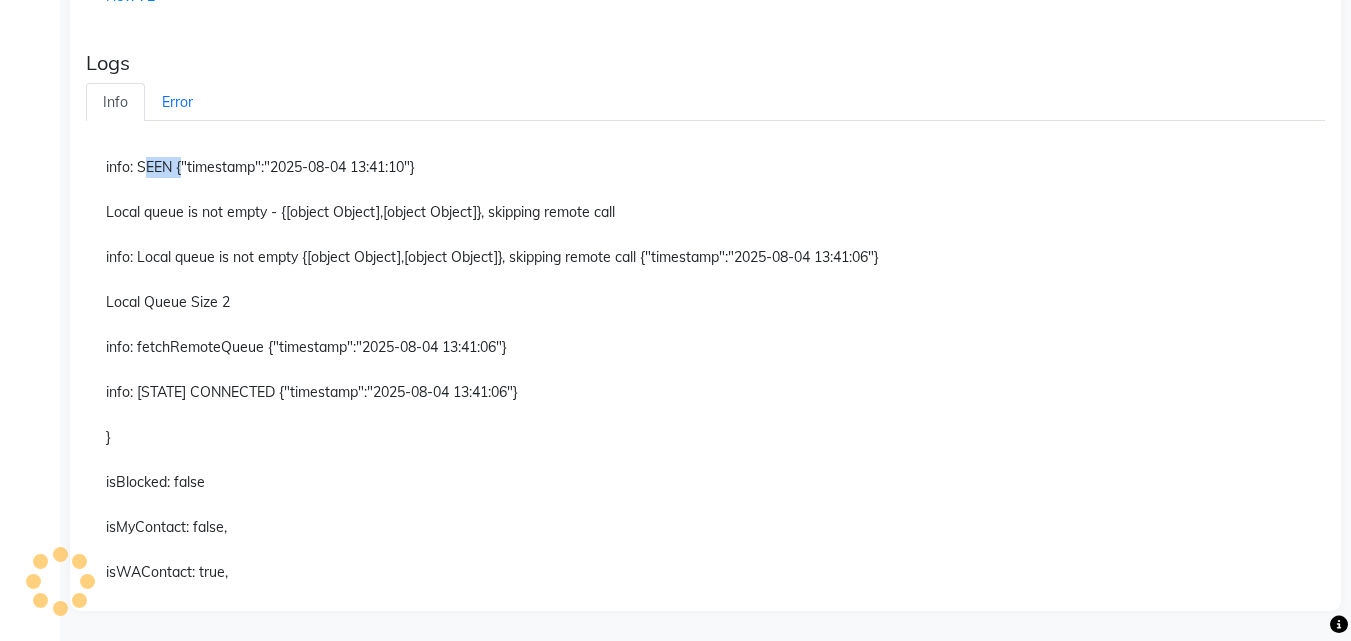 click on "info: SEEN {"timestamp":"2025-08-04 13:41:10"}" at bounding box center (705, 168) 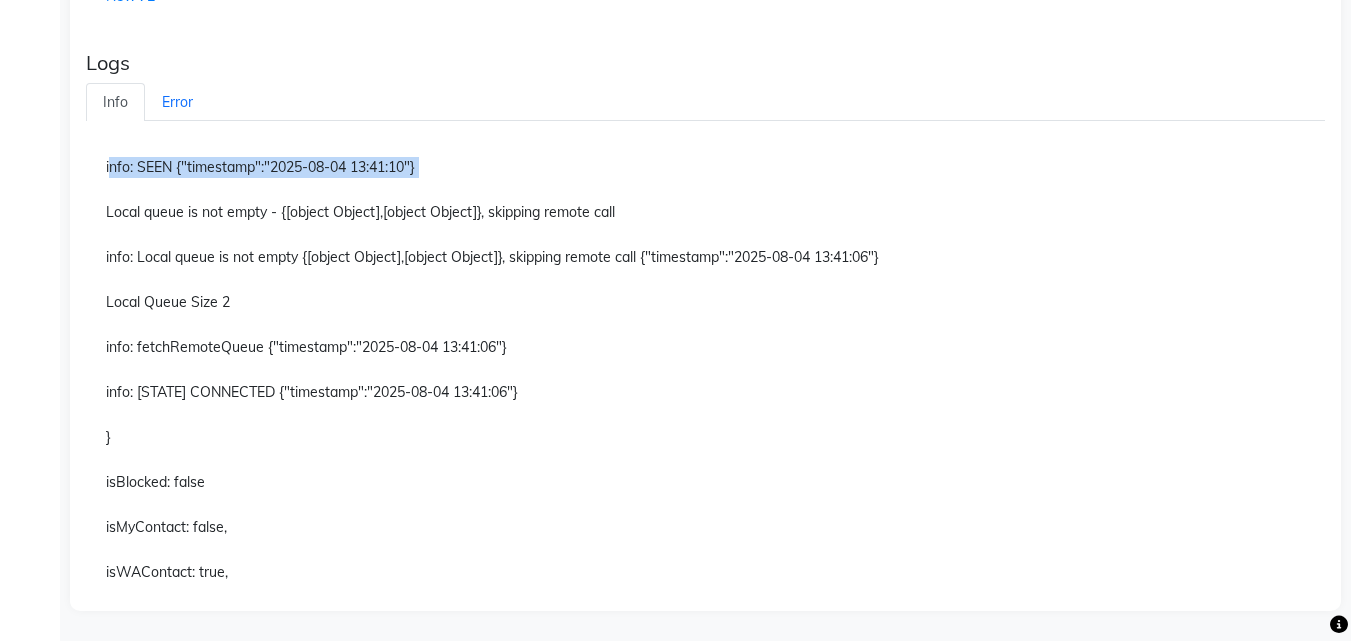 click on "info: SEEN {"timestamp":"2025-08-04 13:41:10"}" at bounding box center [705, 168] 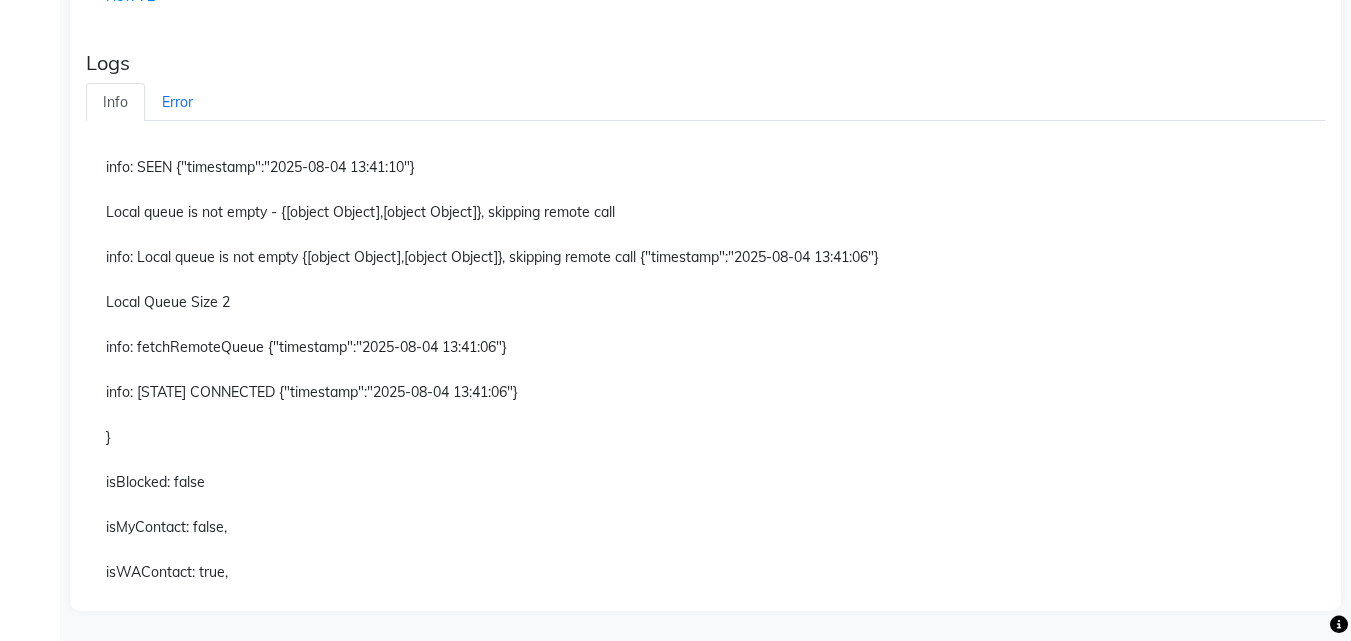 click on "info: SEEN {"timestamp":"2025-08-04 13:41:10"}" at bounding box center (705, 168) 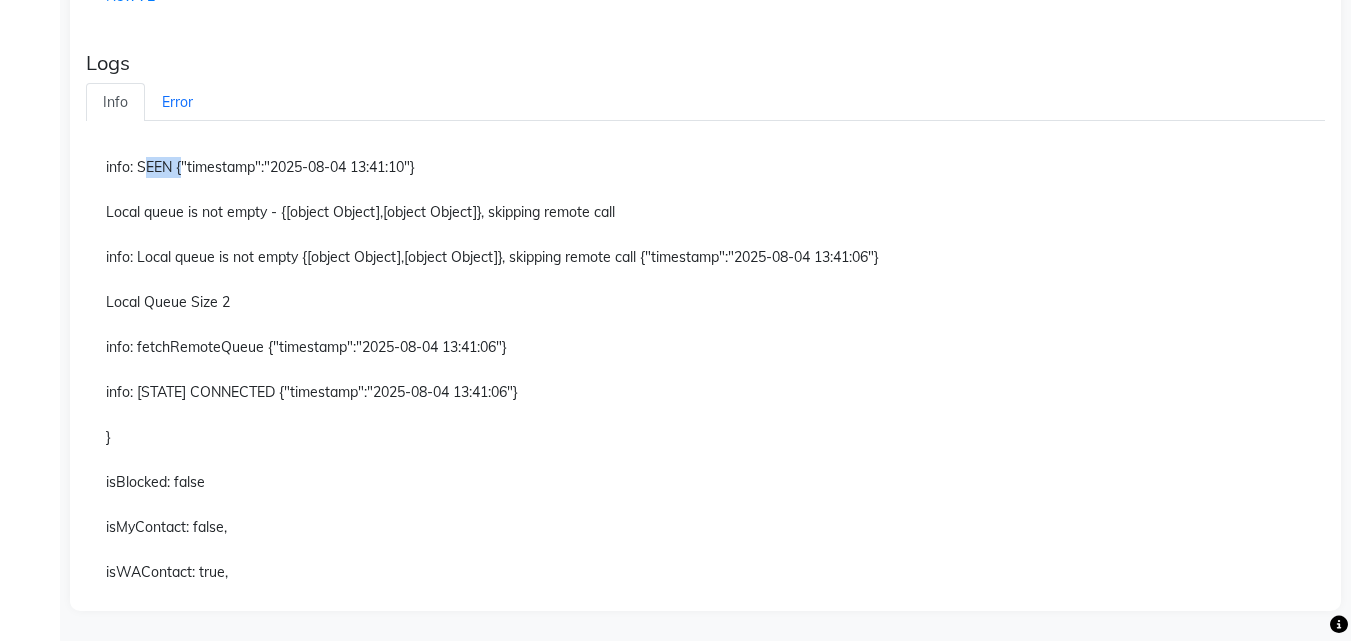 click on "info: SEEN {"timestamp":"2025-08-04 13:41:10"}" at bounding box center (705, 168) 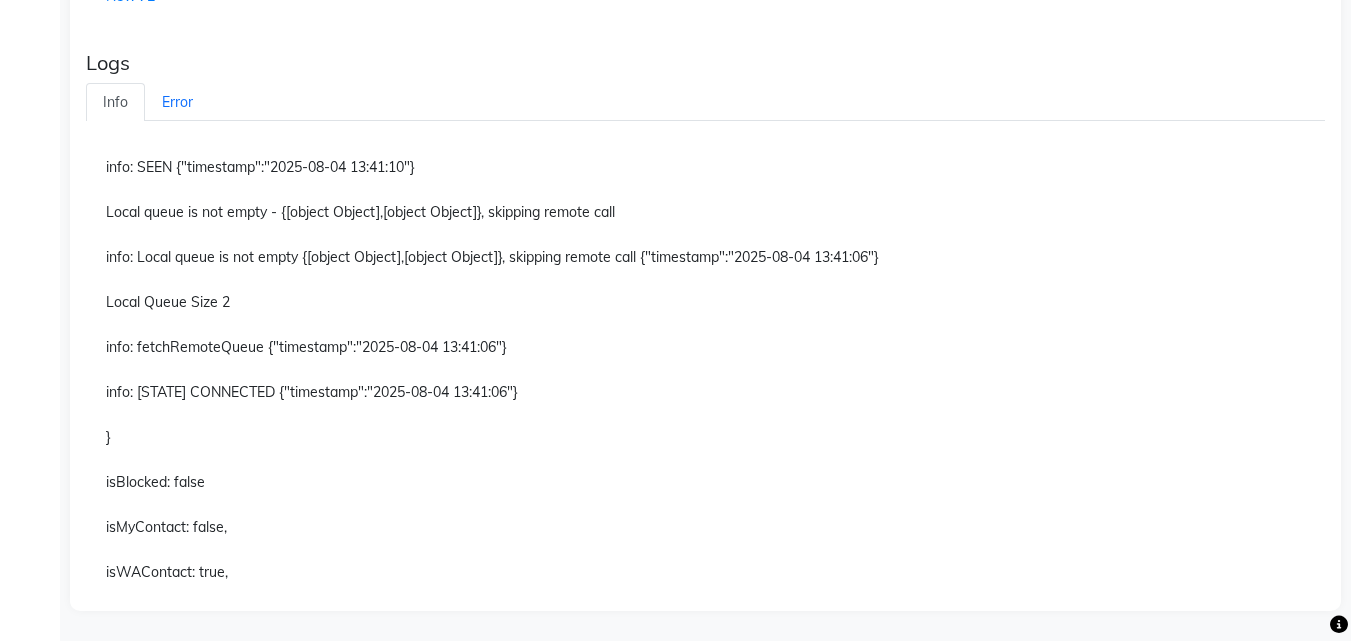 click on "Local queue is not empty - {[object Object],[object Object]}, skipping remote call" at bounding box center (705, 213) 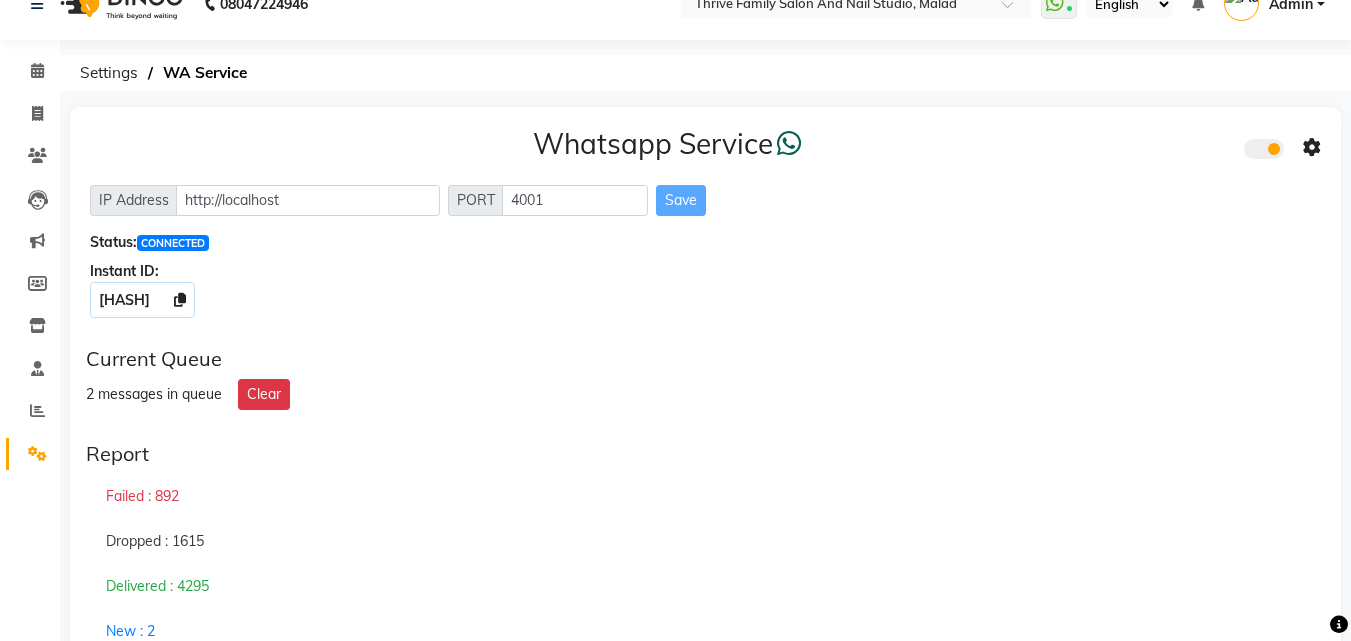 scroll, scrollTop: 0, scrollLeft: 0, axis: both 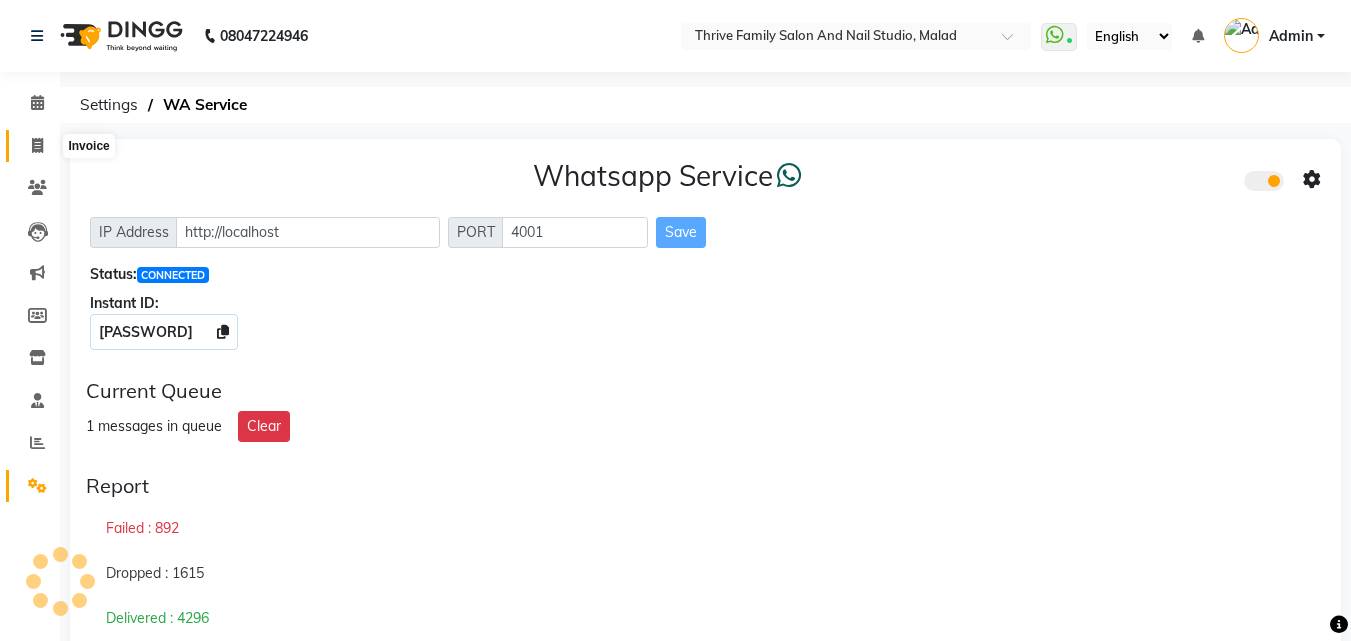 click 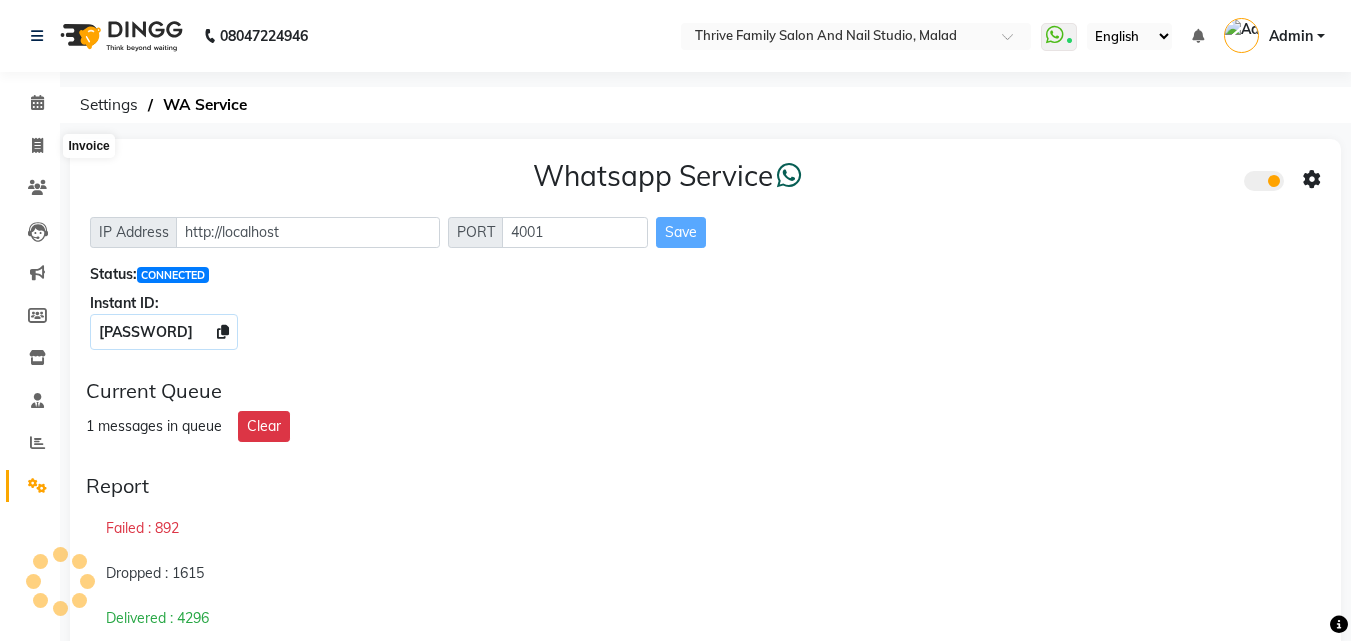 select on "5990" 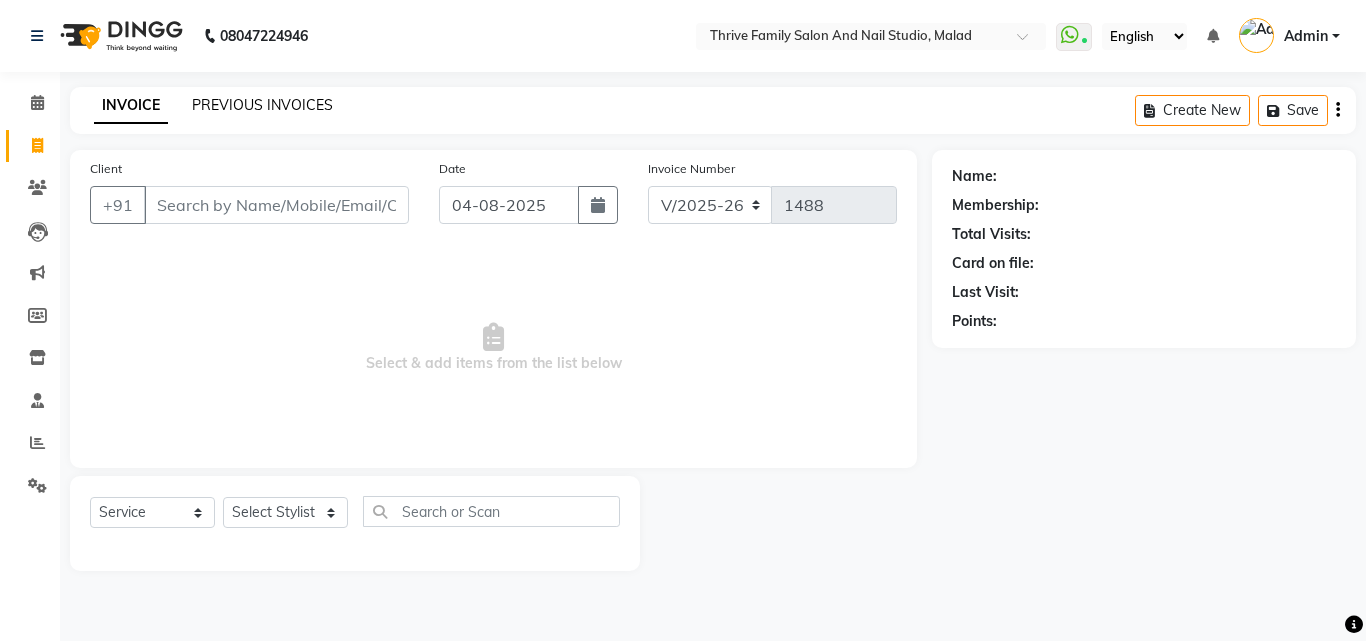 click on "PREVIOUS INVOICES" 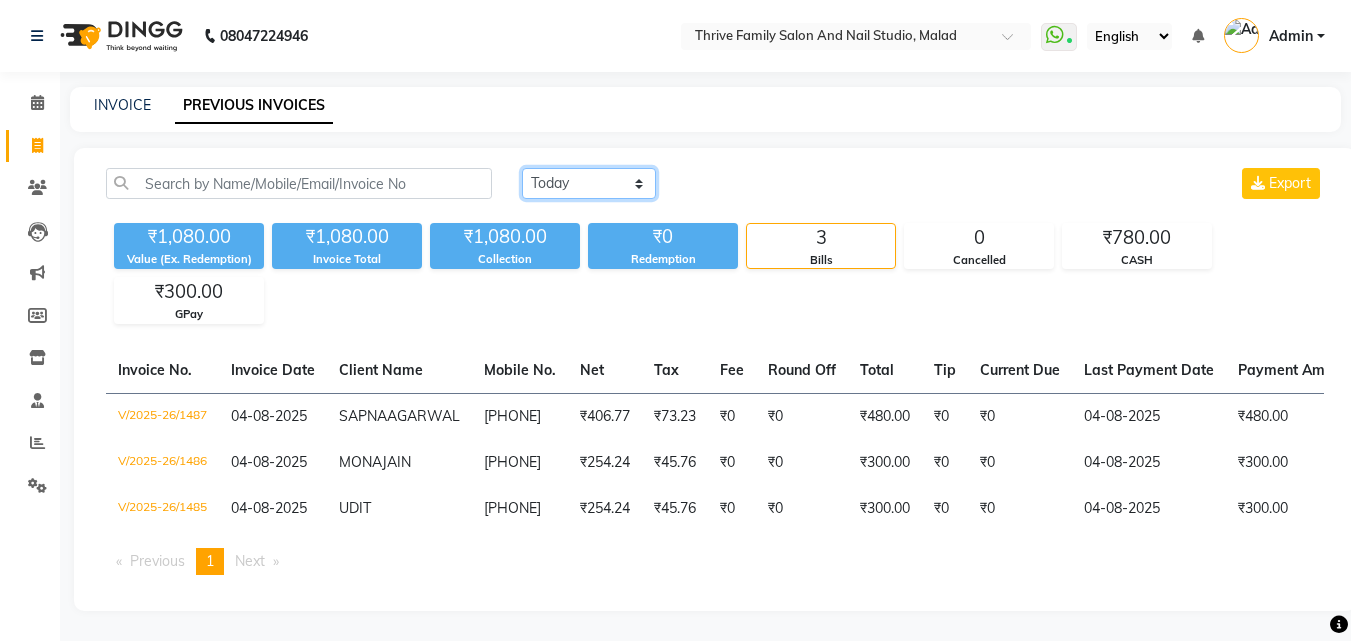 click on "Today Yesterday Custom Range" 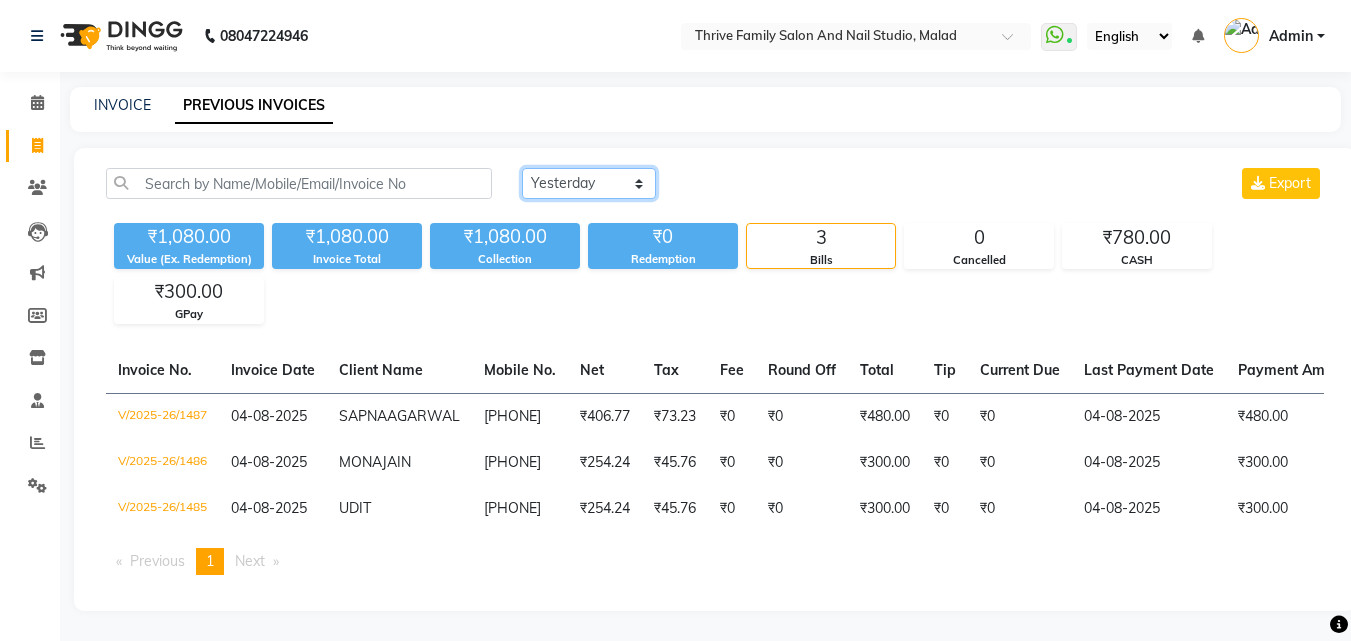 click on "Today Yesterday Custom Range" 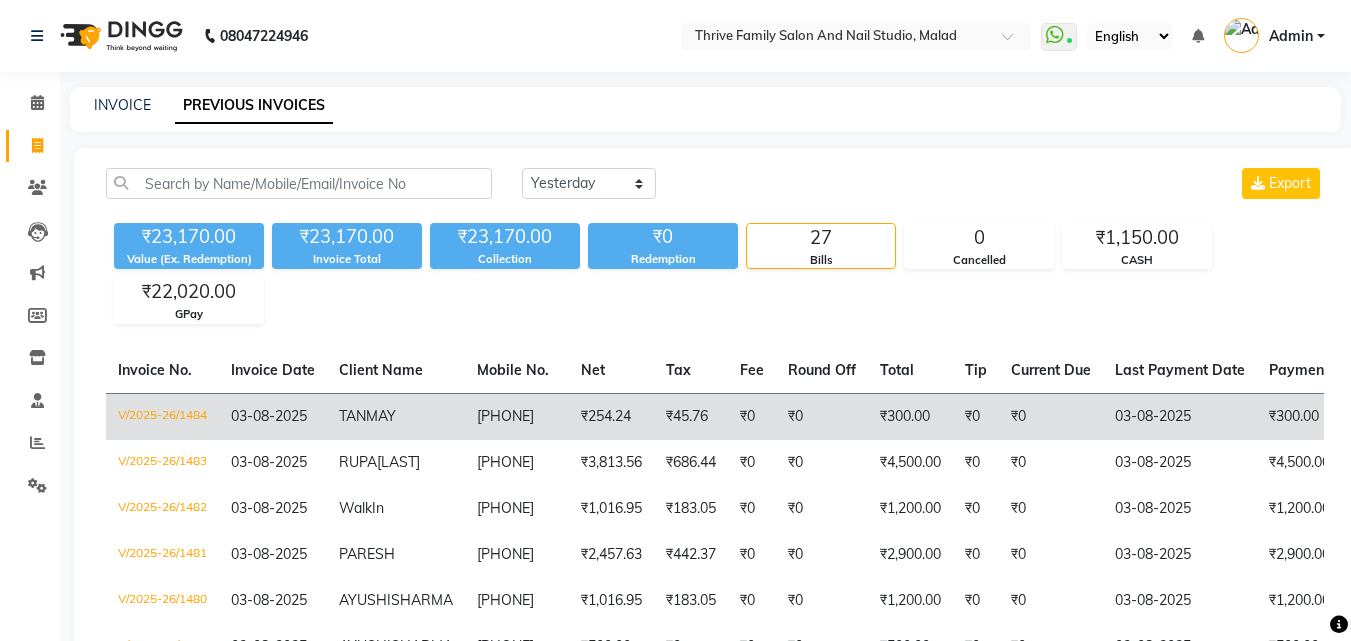 click on "V/2025-26/1484" 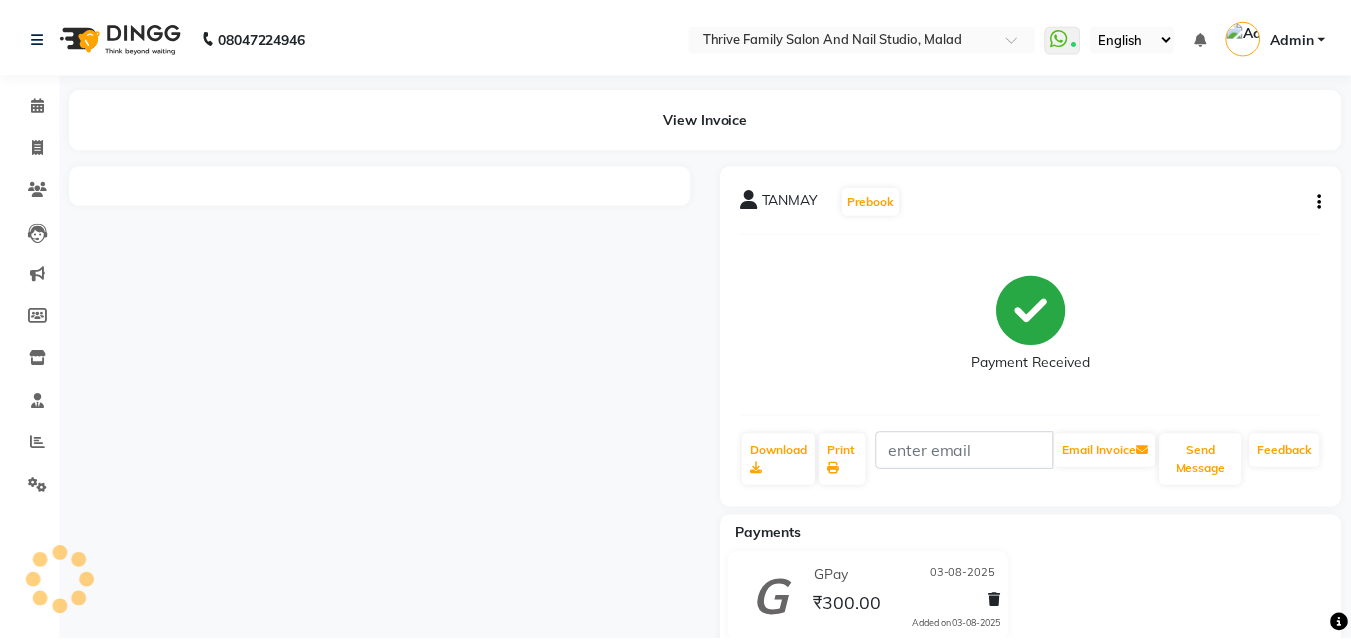 scroll, scrollTop: 0, scrollLeft: 0, axis: both 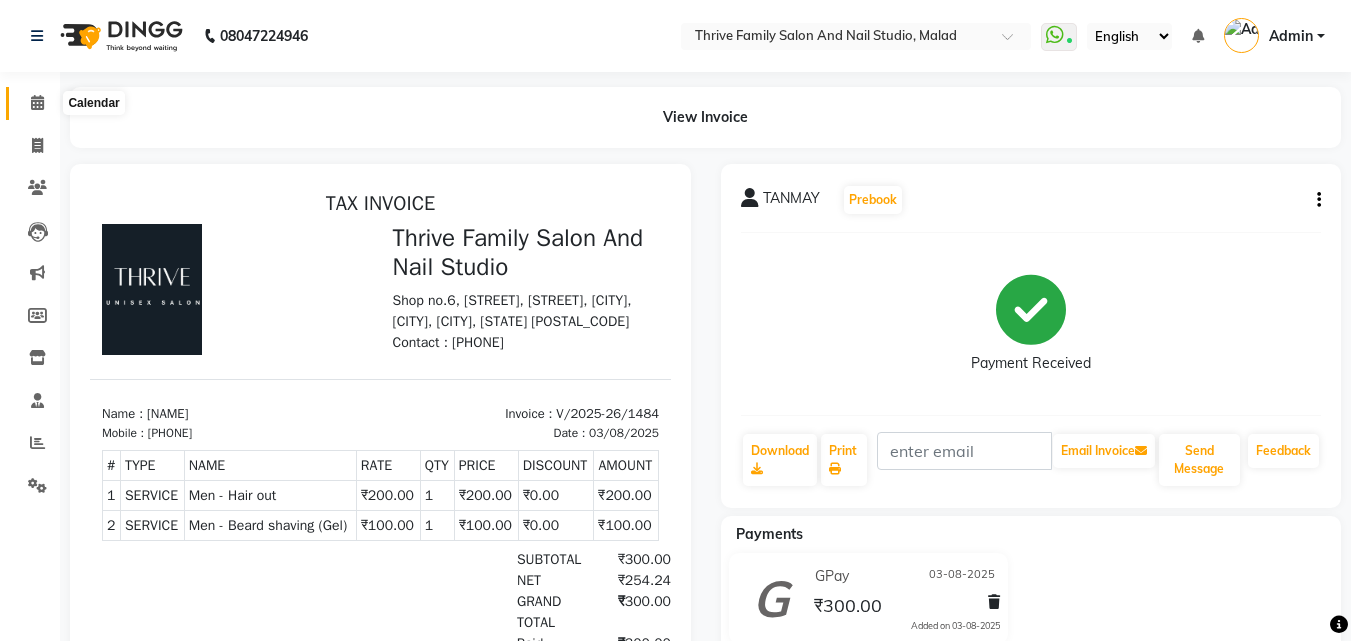 click 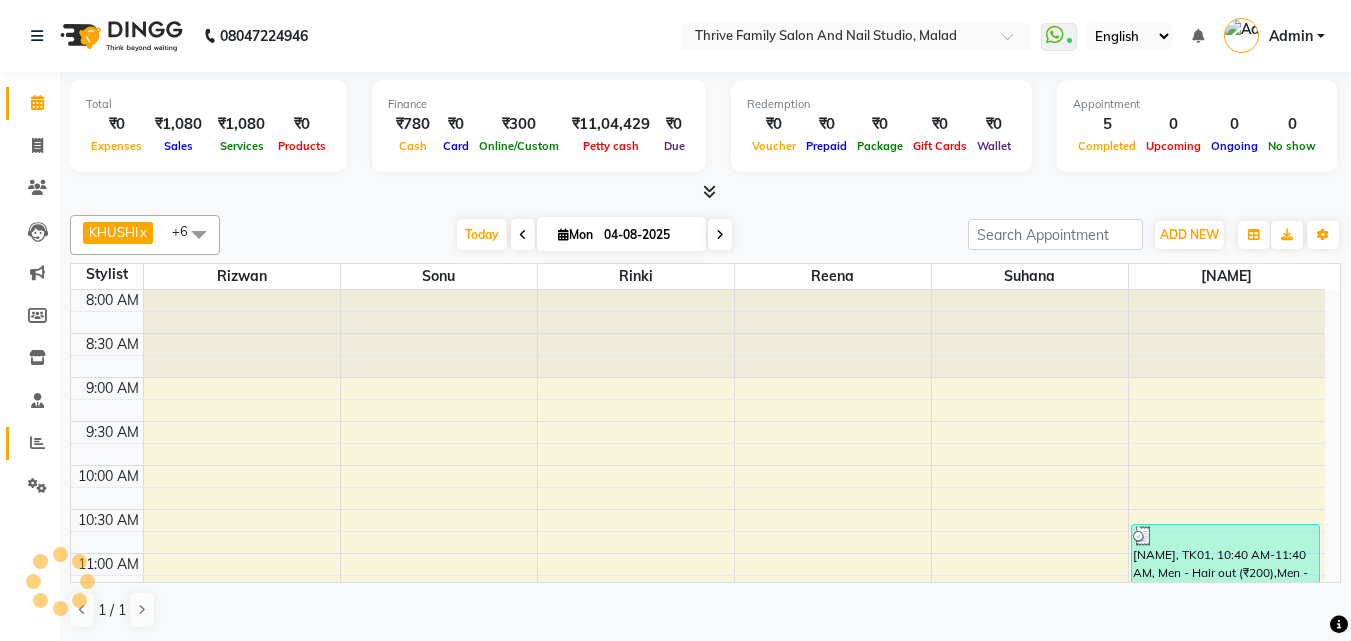 scroll, scrollTop: 441, scrollLeft: 0, axis: vertical 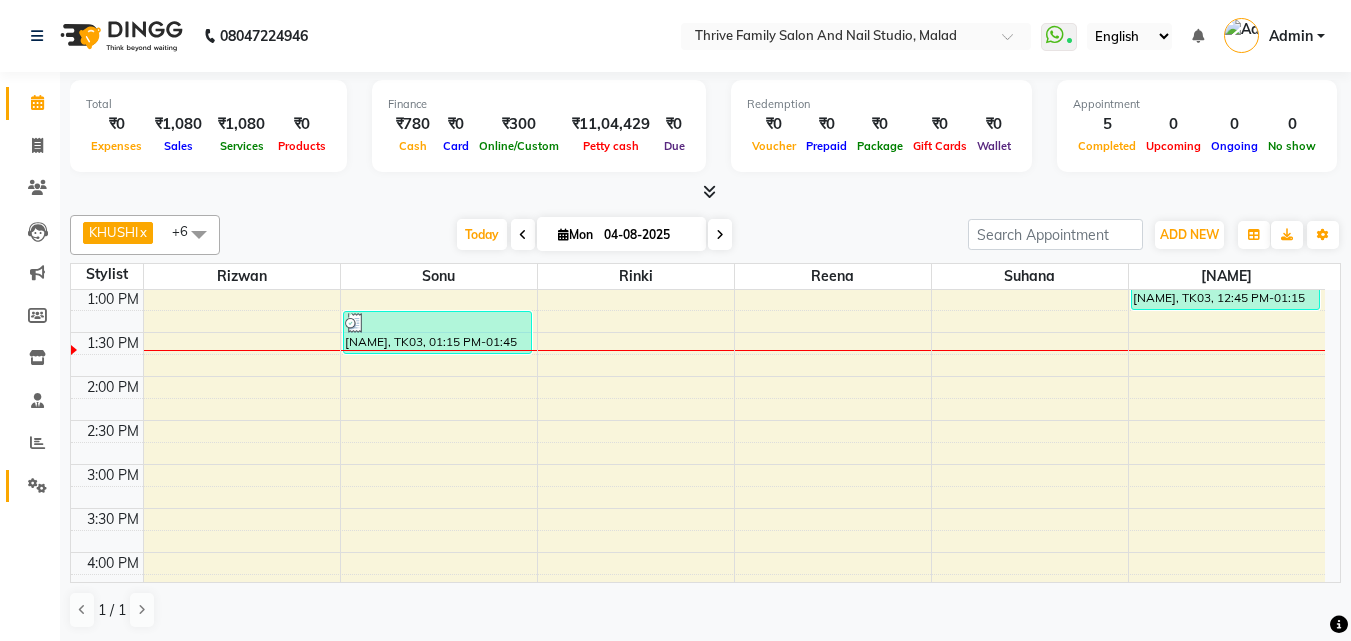 click on "Settings" 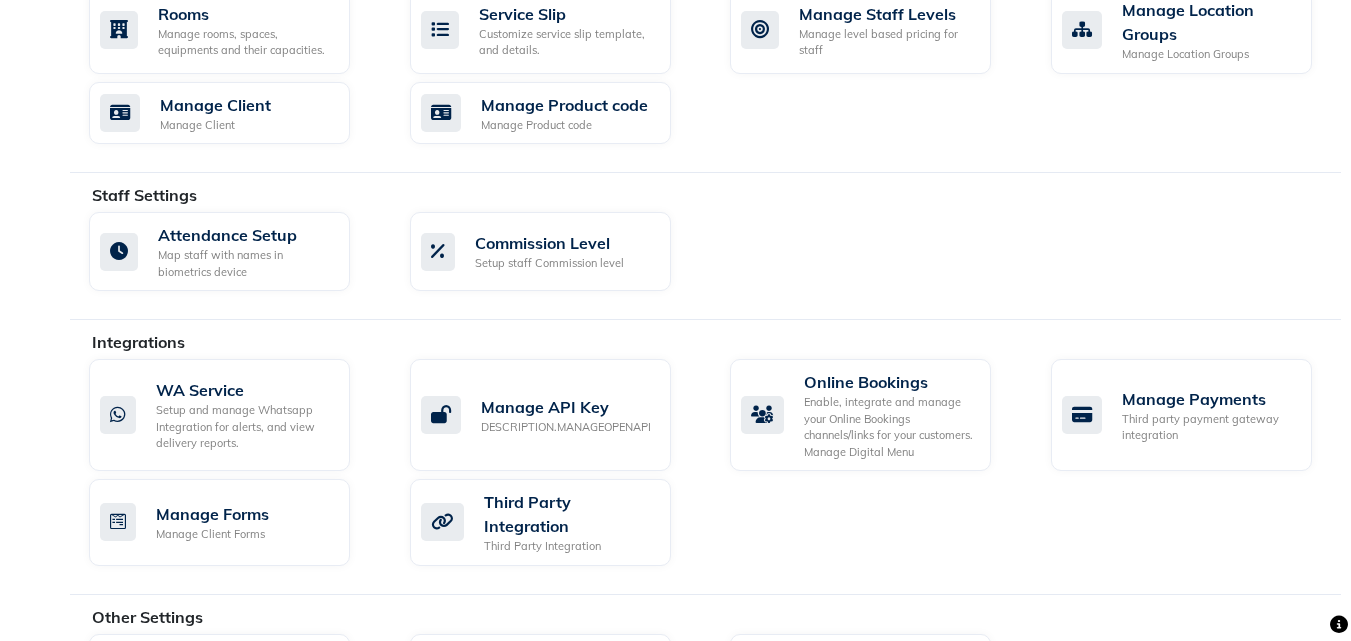 scroll, scrollTop: 1051, scrollLeft: 0, axis: vertical 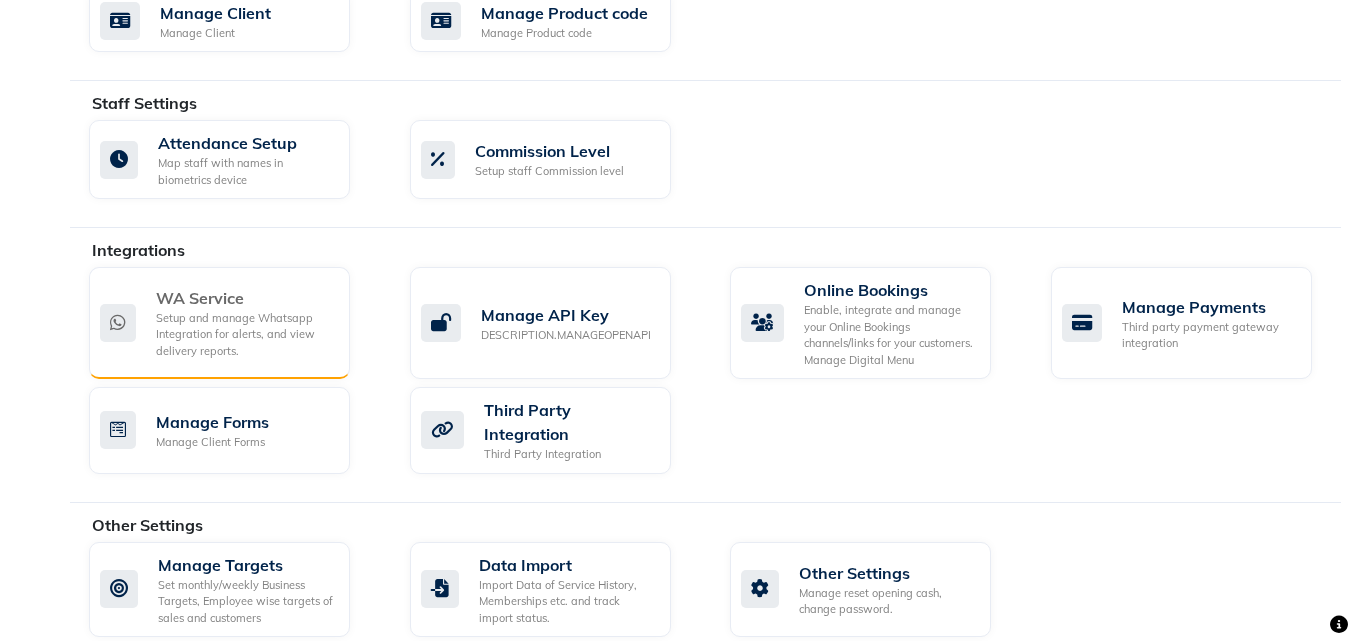 click on "Setup and manage Whatsapp Integration for alerts, and view delivery reports." 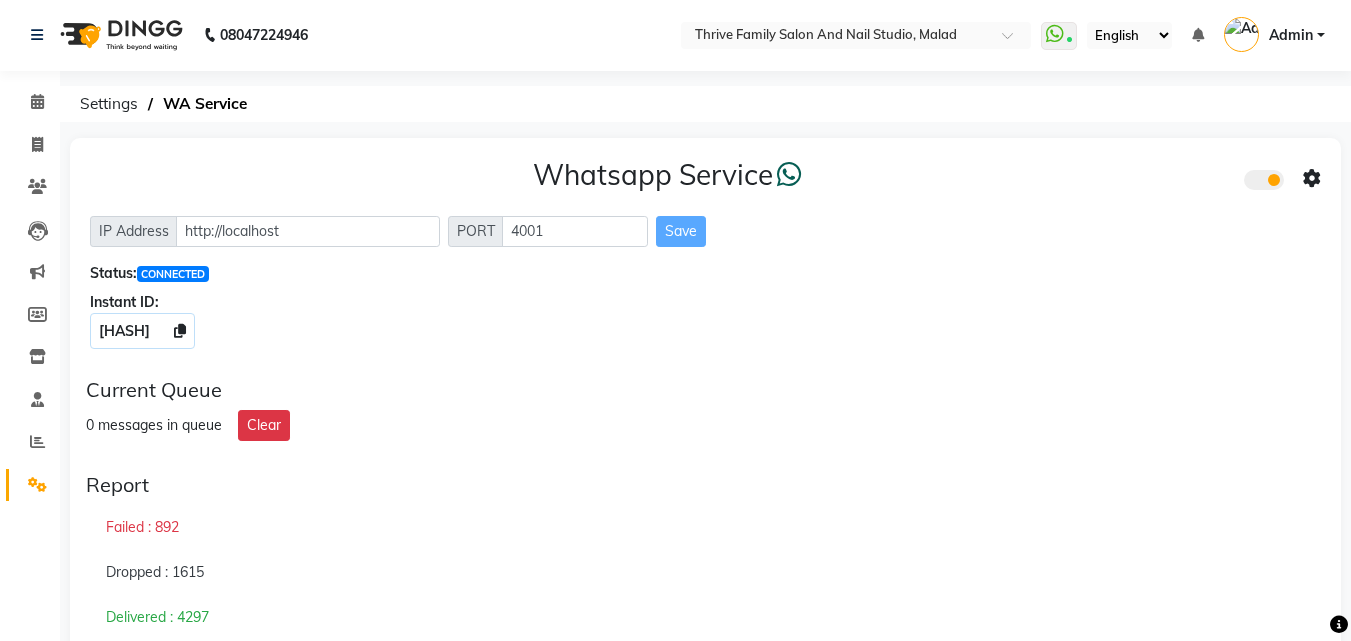 scroll, scrollTop: 0, scrollLeft: 0, axis: both 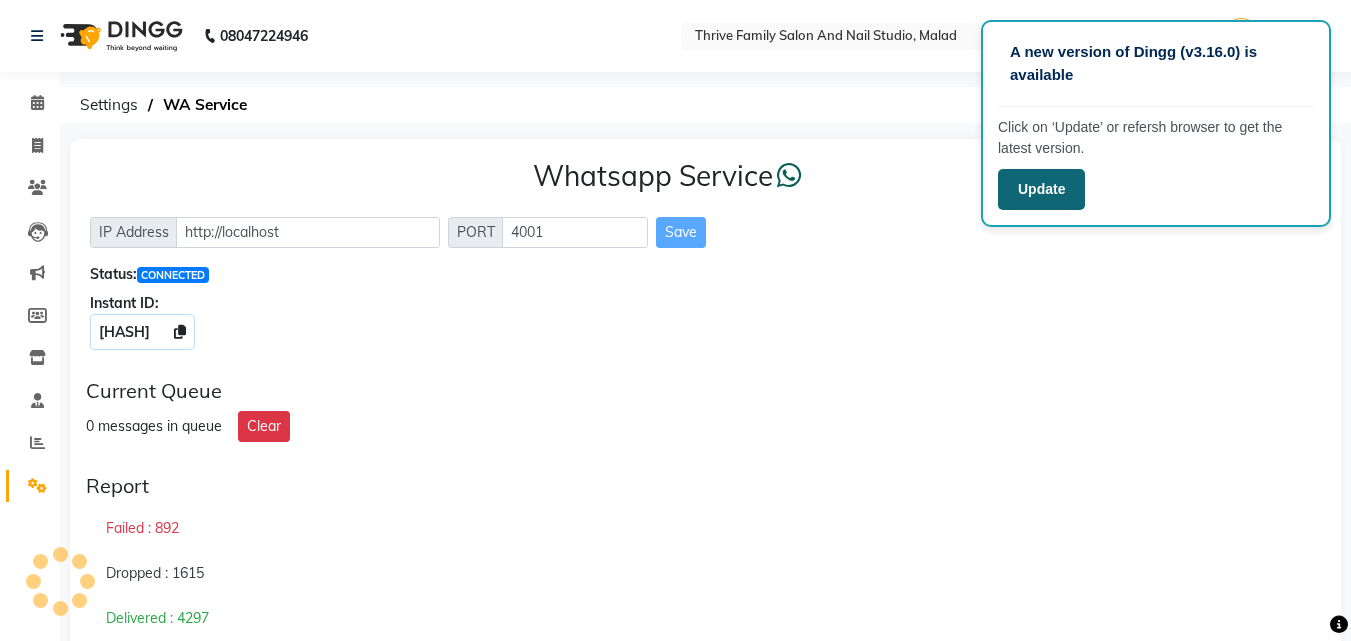 click on "Update" 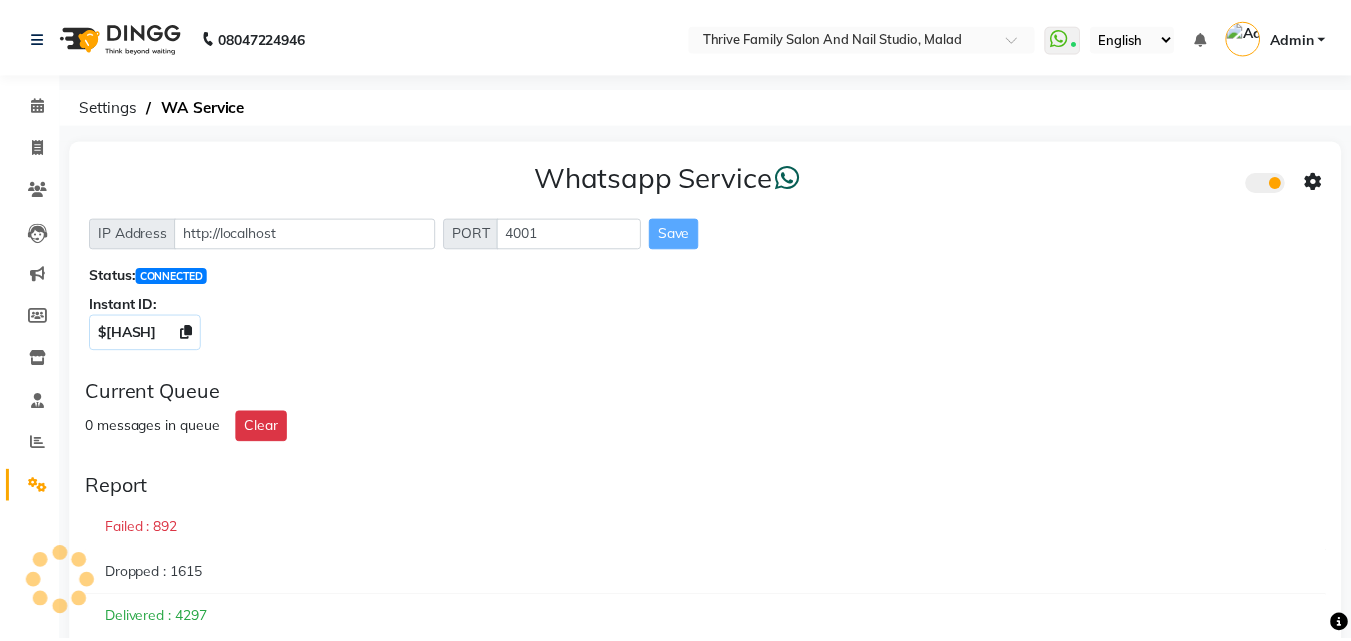scroll, scrollTop: 0, scrollLeft: 0, axis: both 